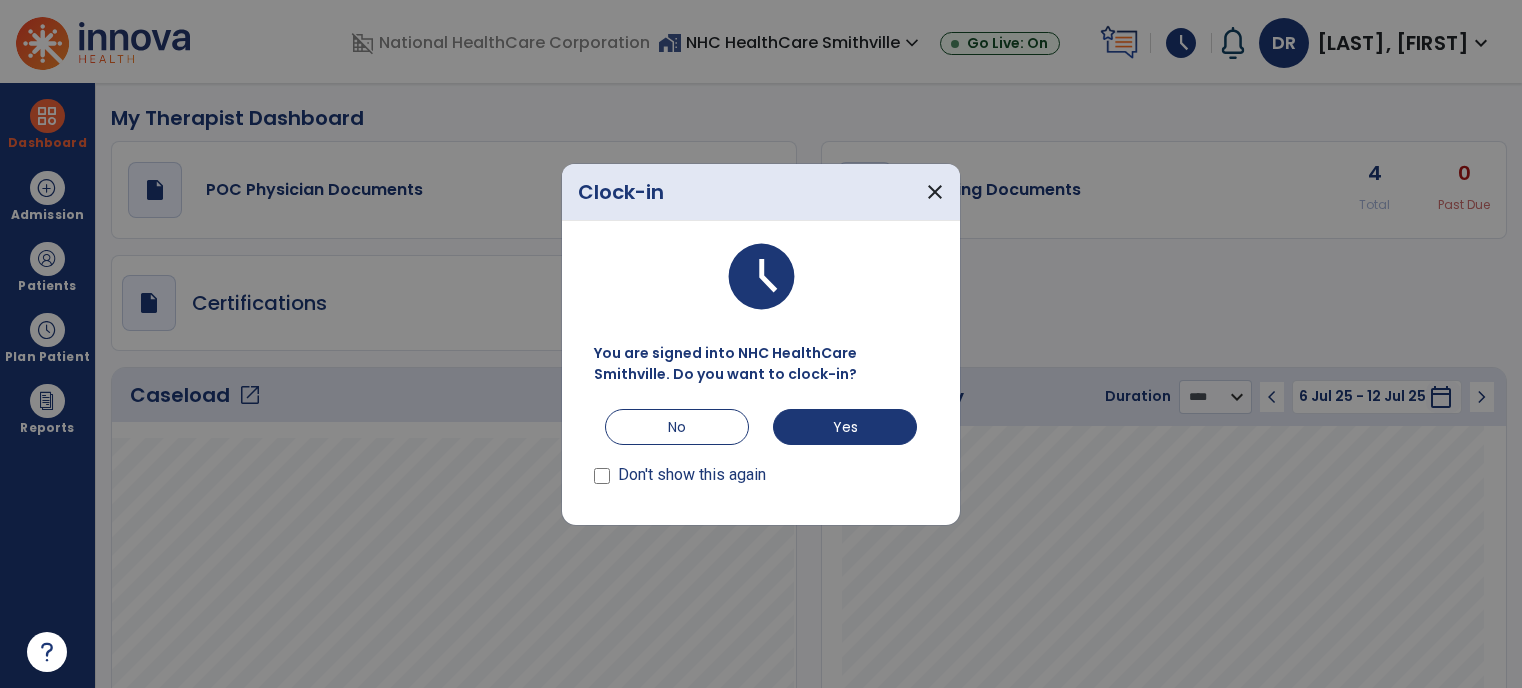 select on "****" 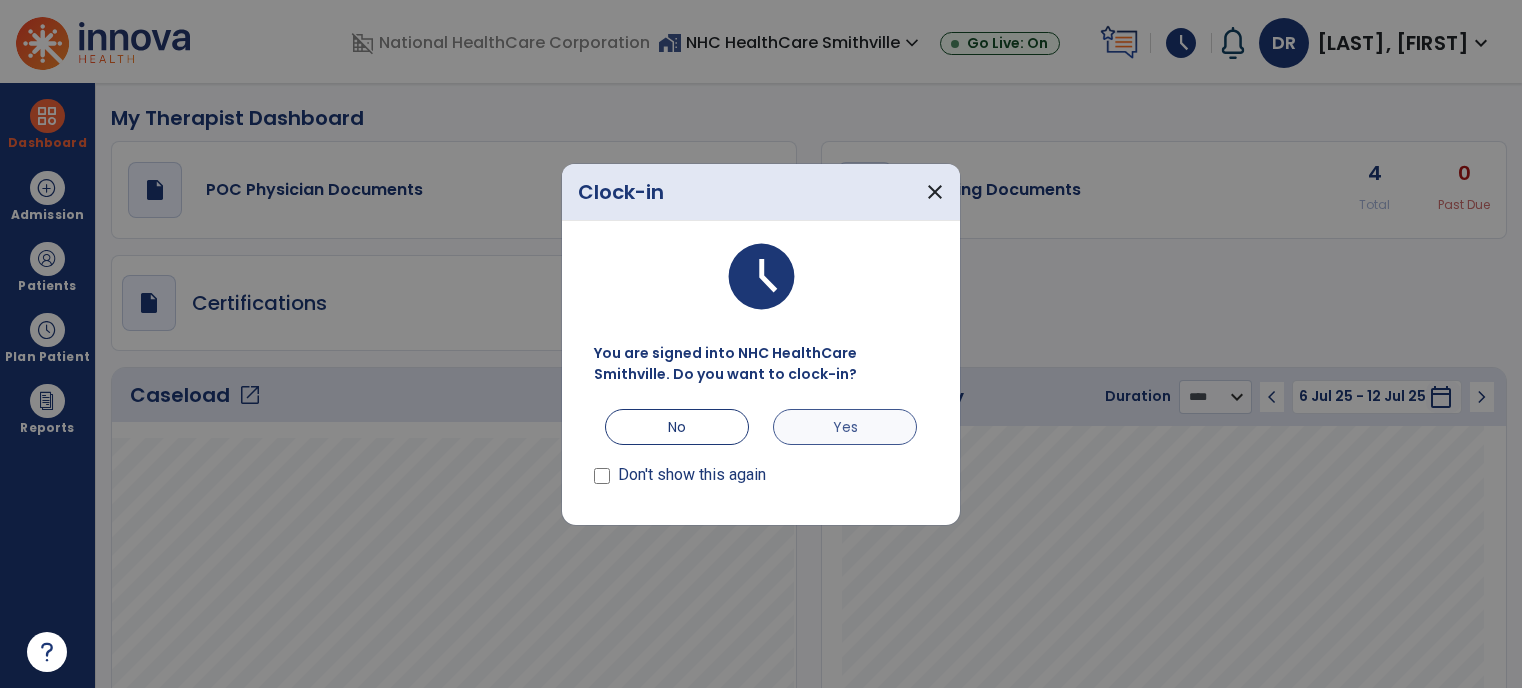 scroll, scrollTop: 0, scrollLeft: 0, axis: both 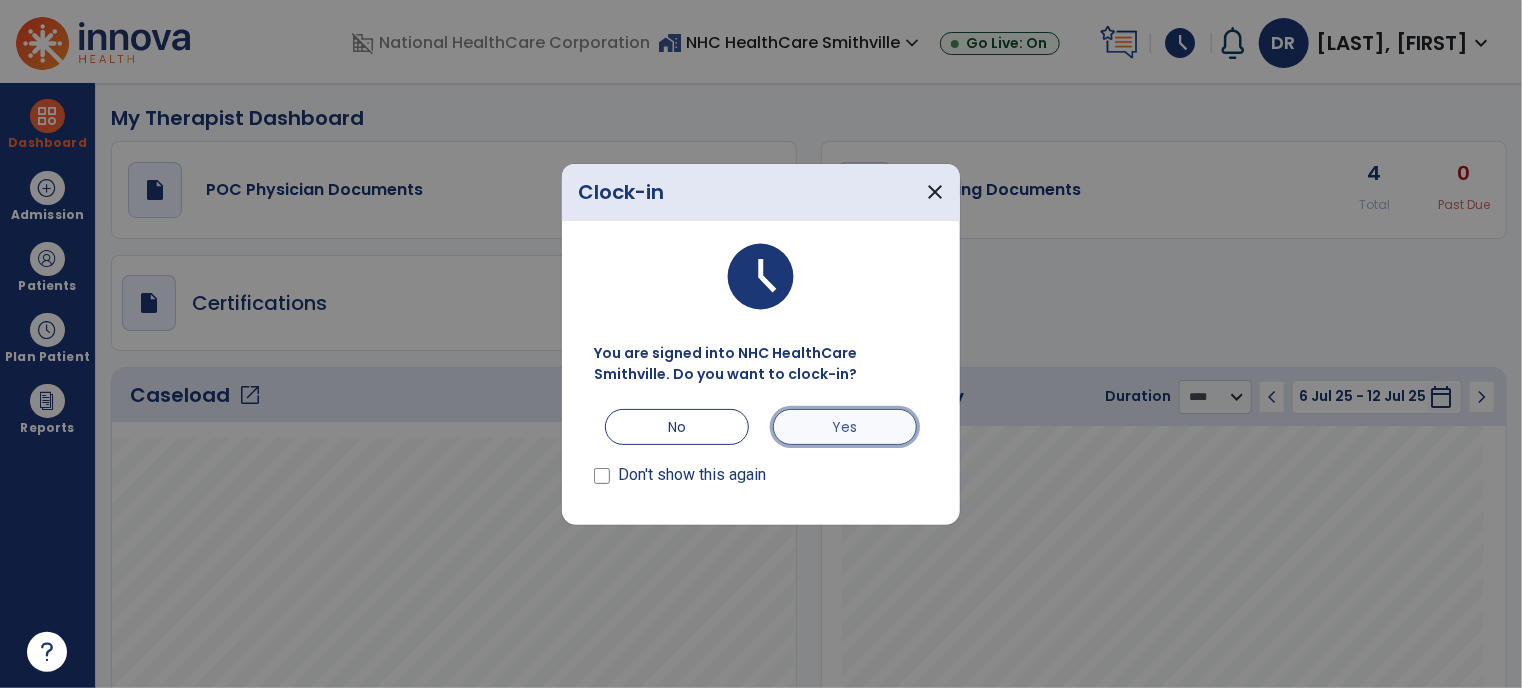 click on "Yes" at bounding box center (845, 427) 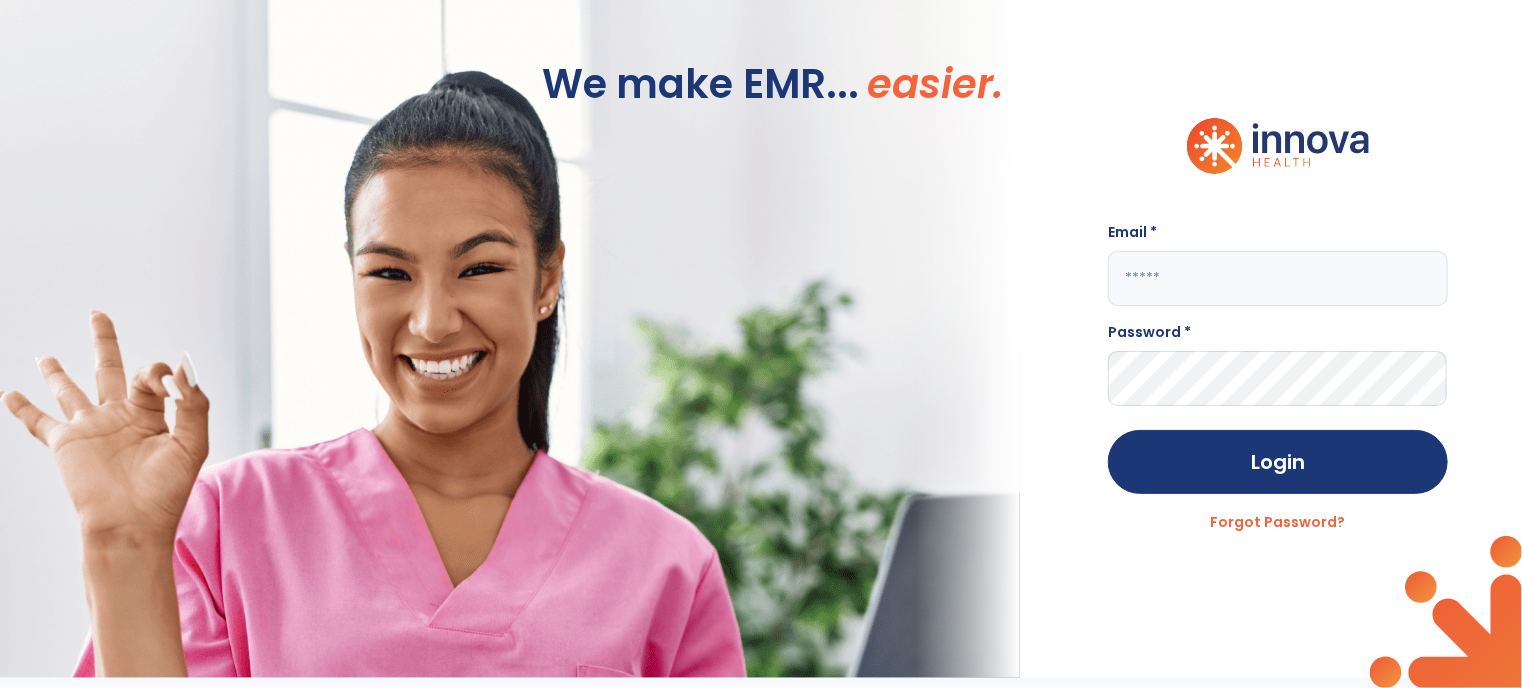 type on "**********" 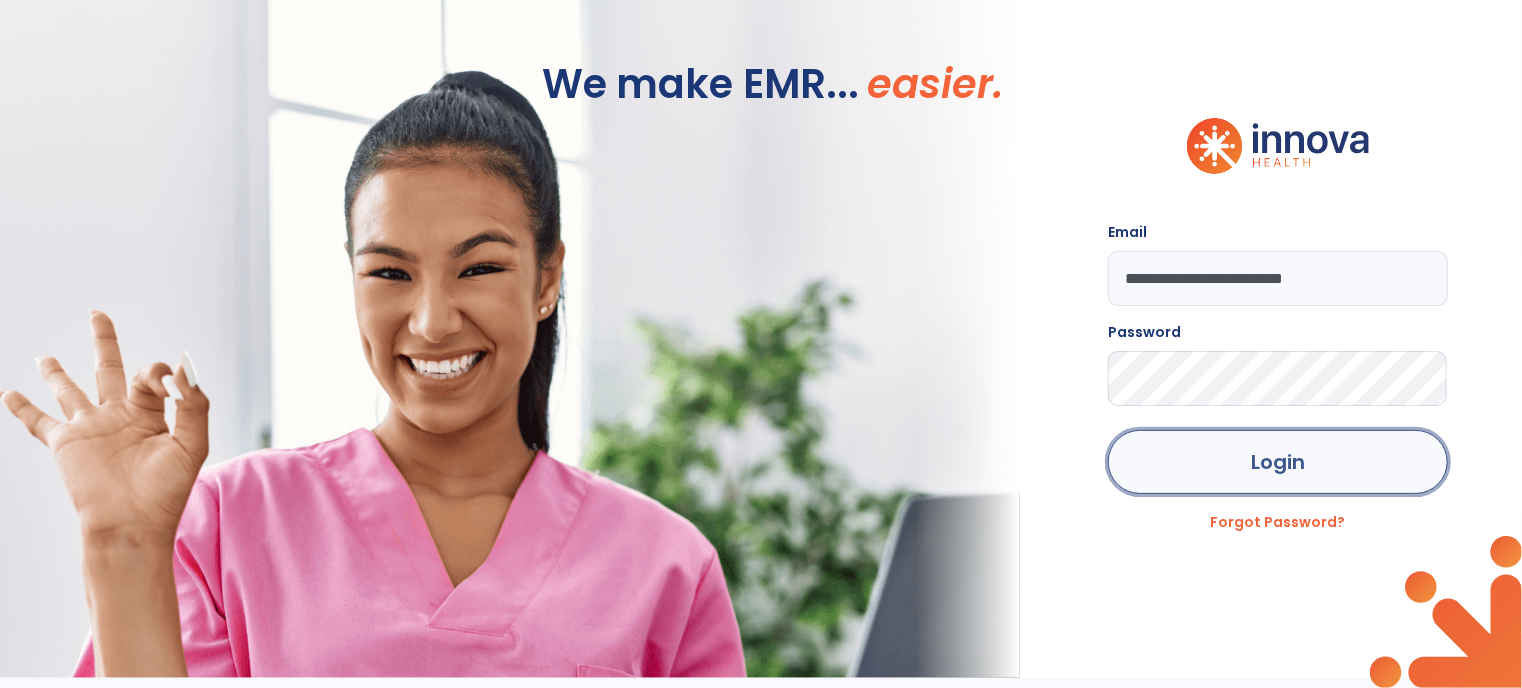 click on "Login" 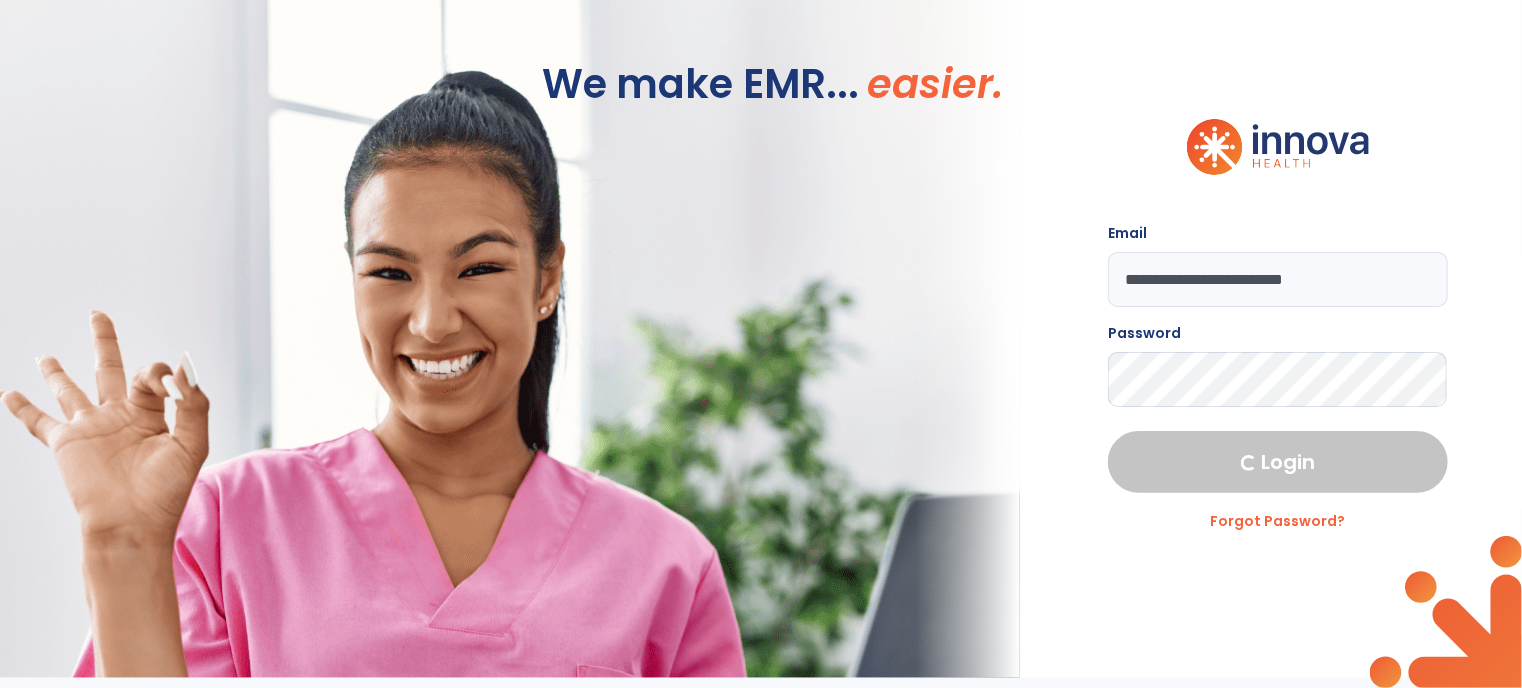 select on "****" 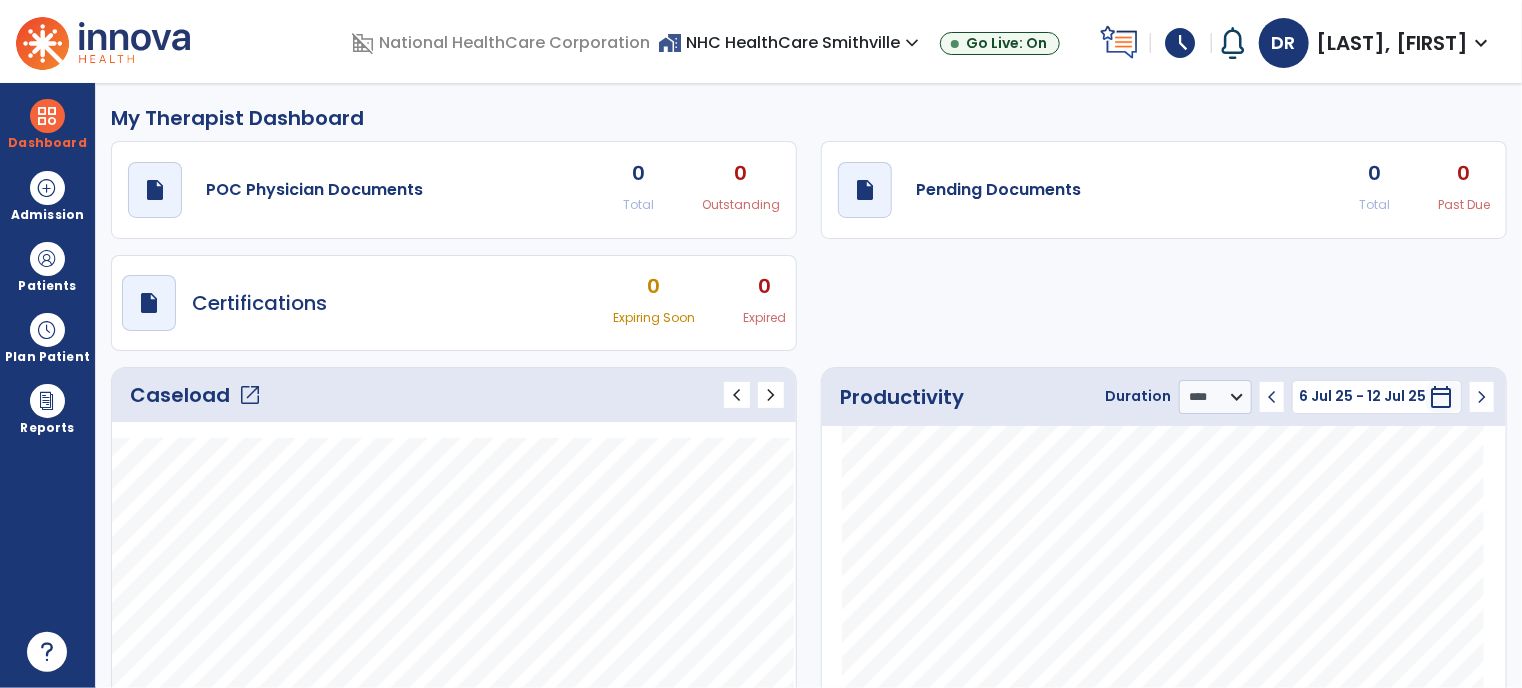 click on "open_in_new" 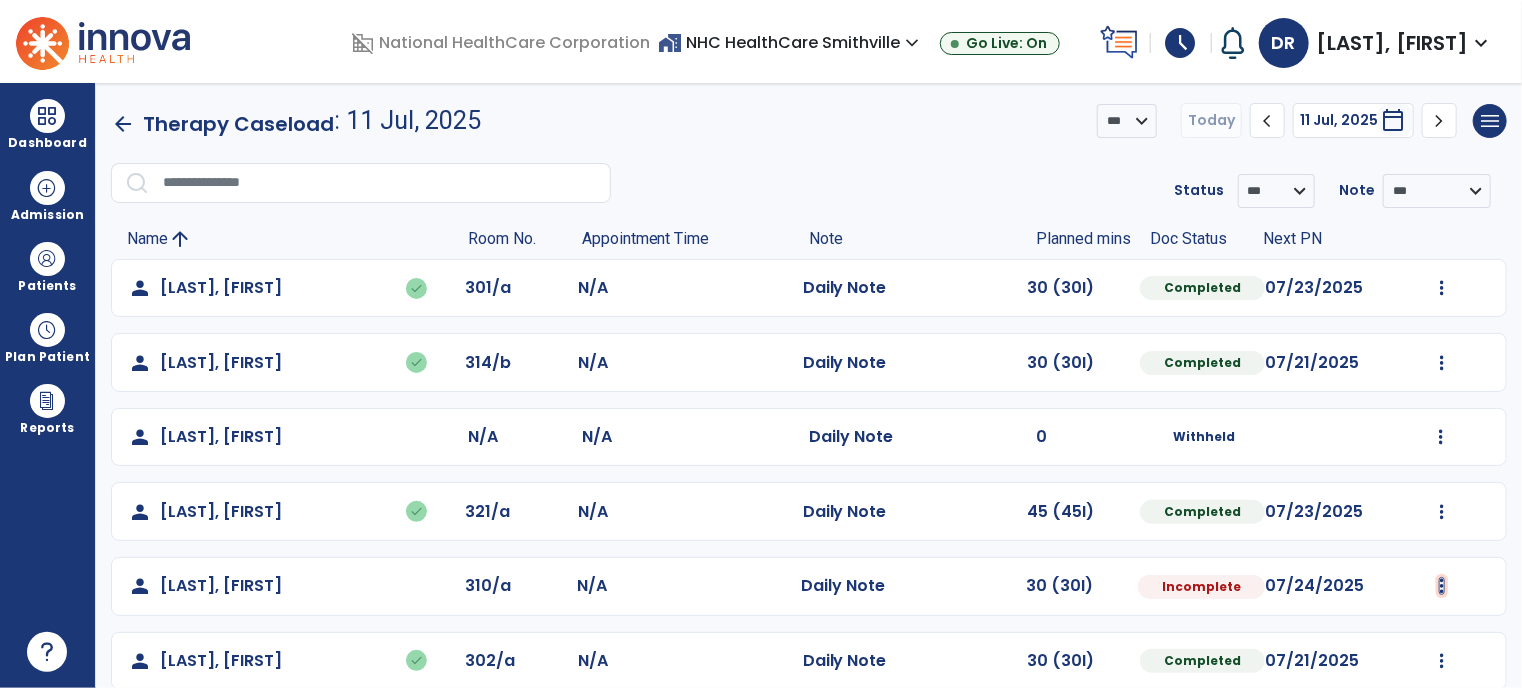 click at bounding box center (1442, 288) 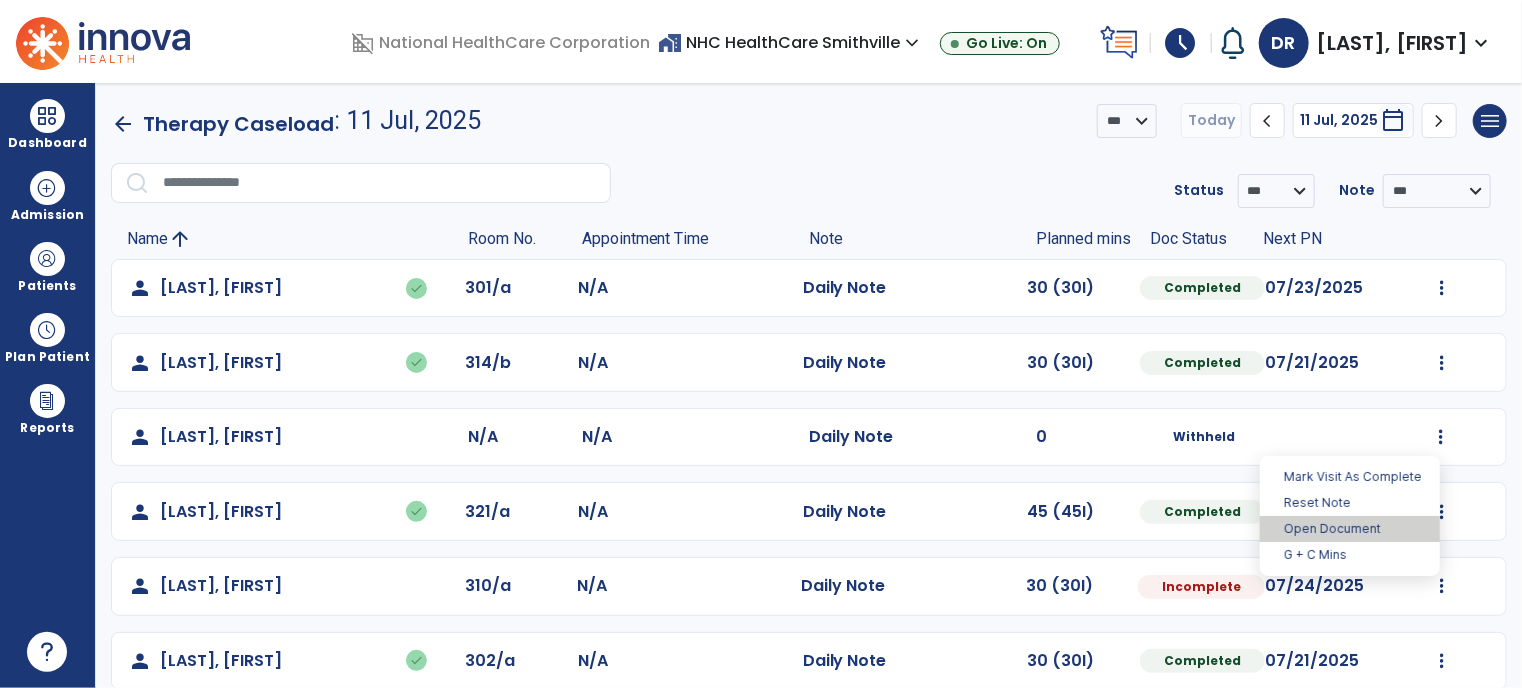 click on "Open Document" at bounding box center [1350, 529] 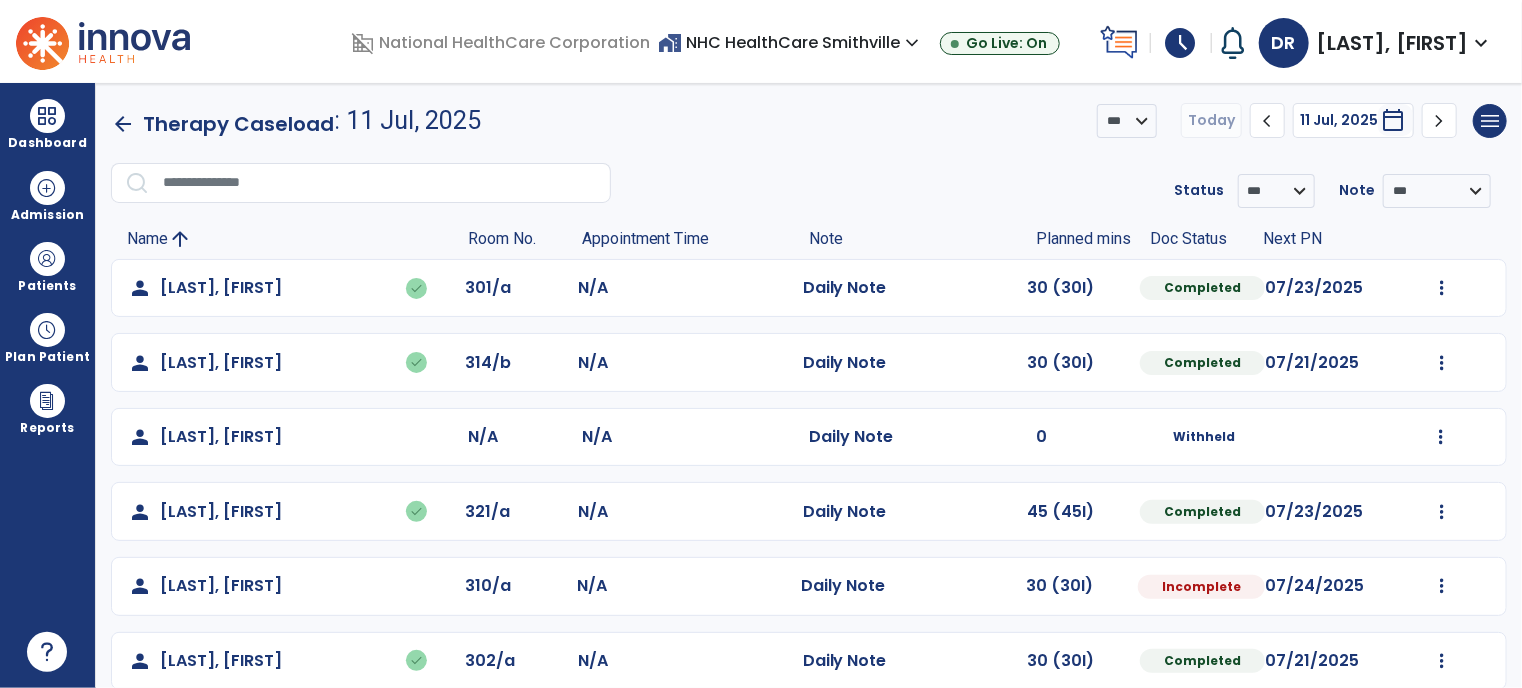 select on "*" 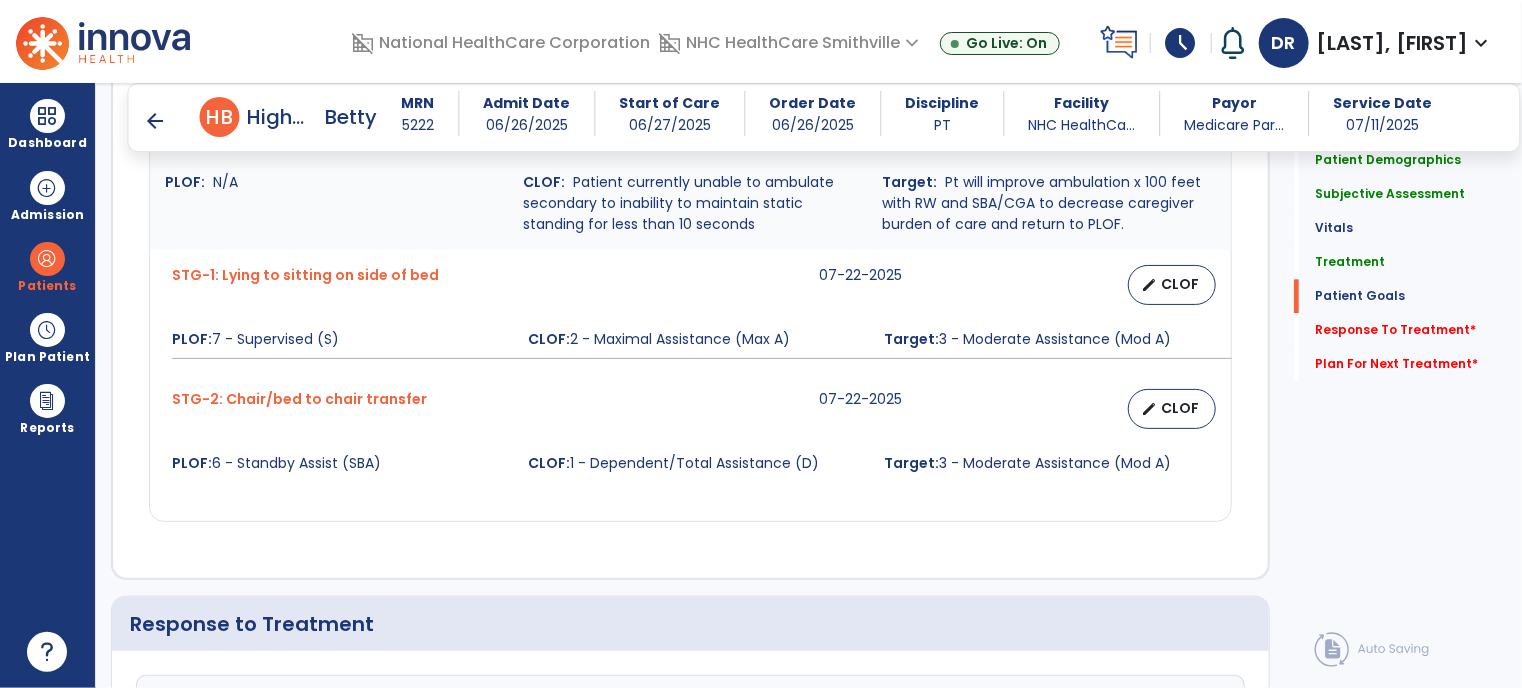 scroll, scrollTop: 2412, scrollLeft: 0, axis: vertical 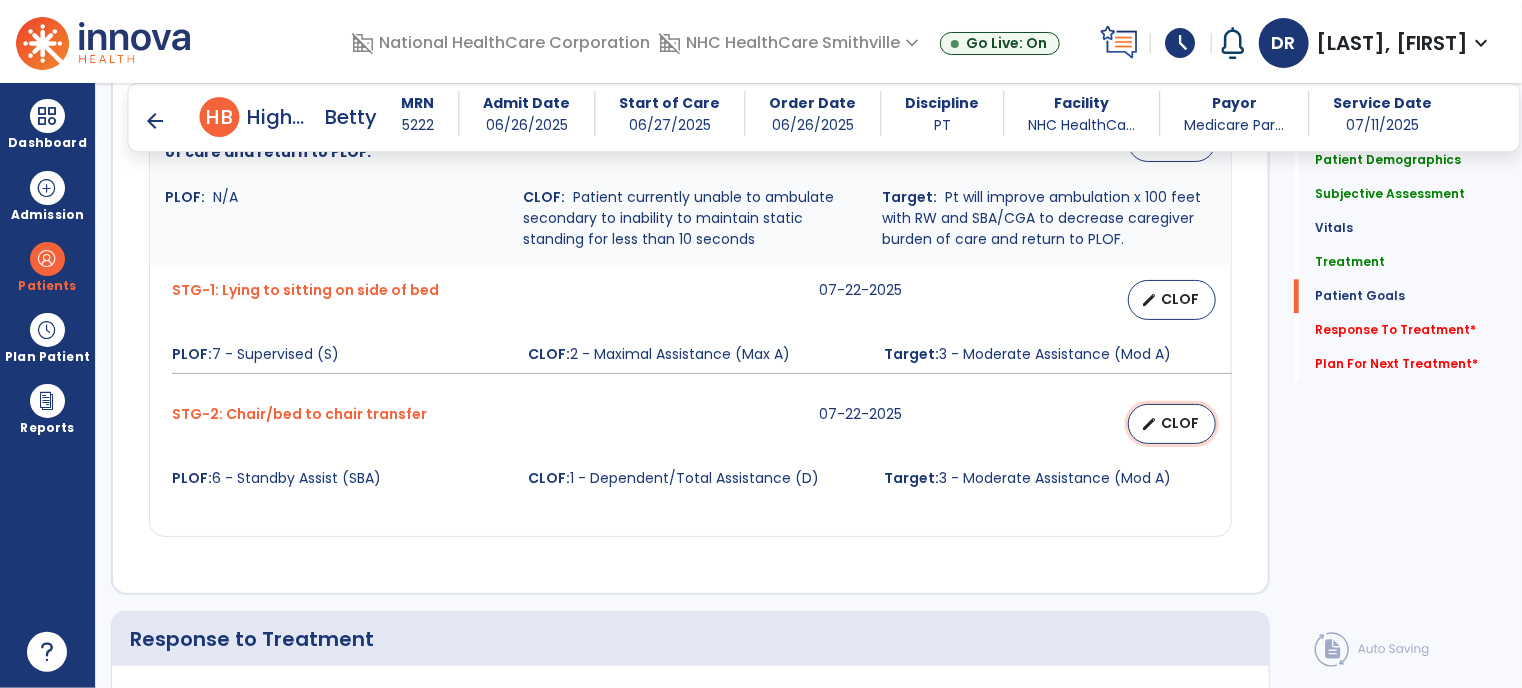 click on "edit   CLOF" at bounding box center (1172, 424) 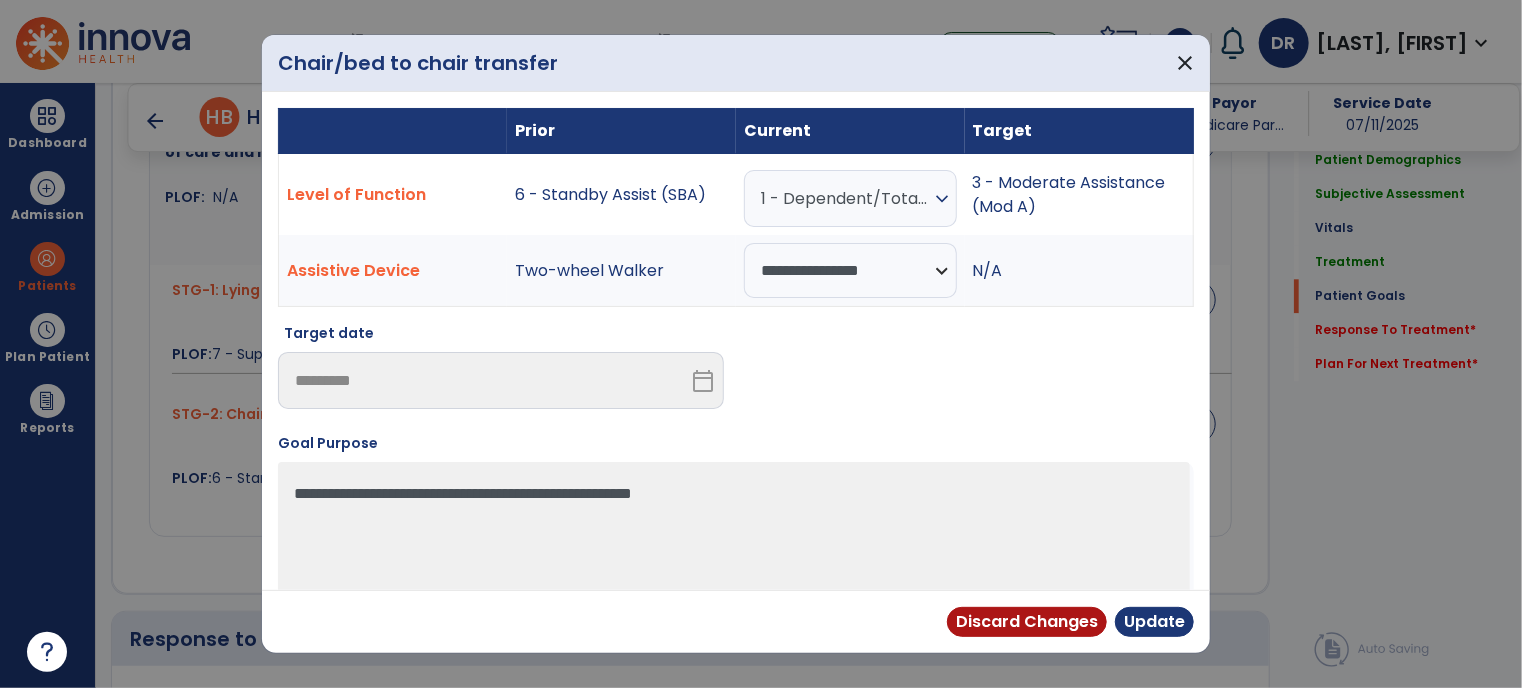 click on "expand_more" at bounding box center (942, 199) 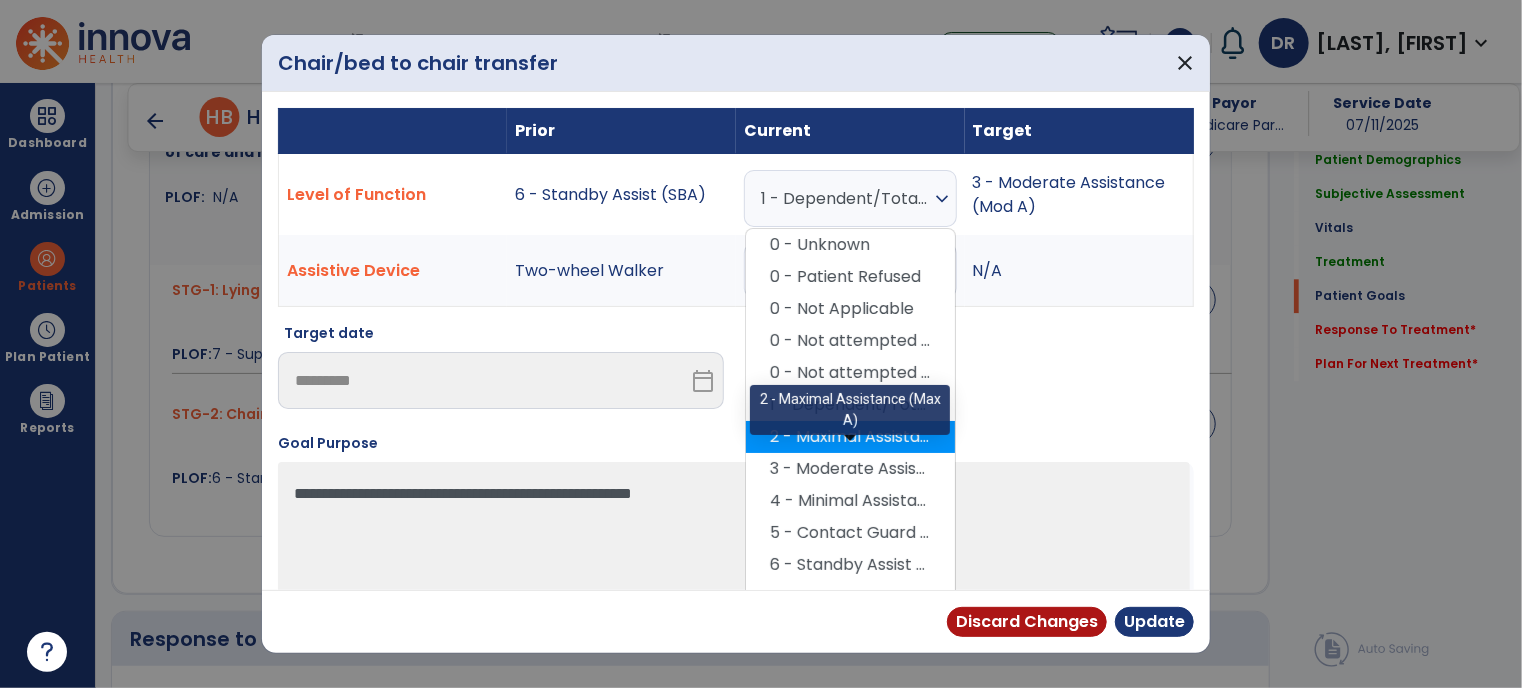 click on "2 - Maximal Assistance (Max A)" at bounding box center [850, 437] 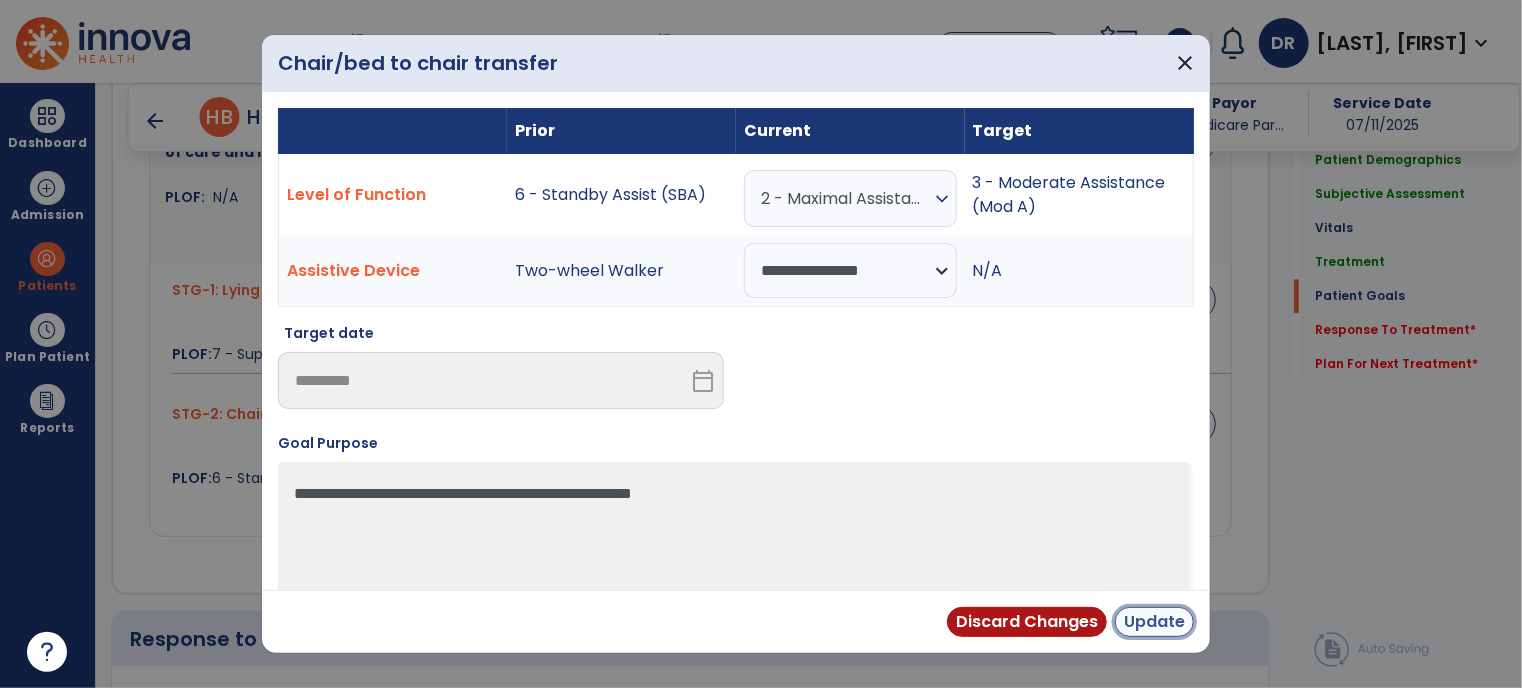 click on "Update" at bounding box center (1154, 622) 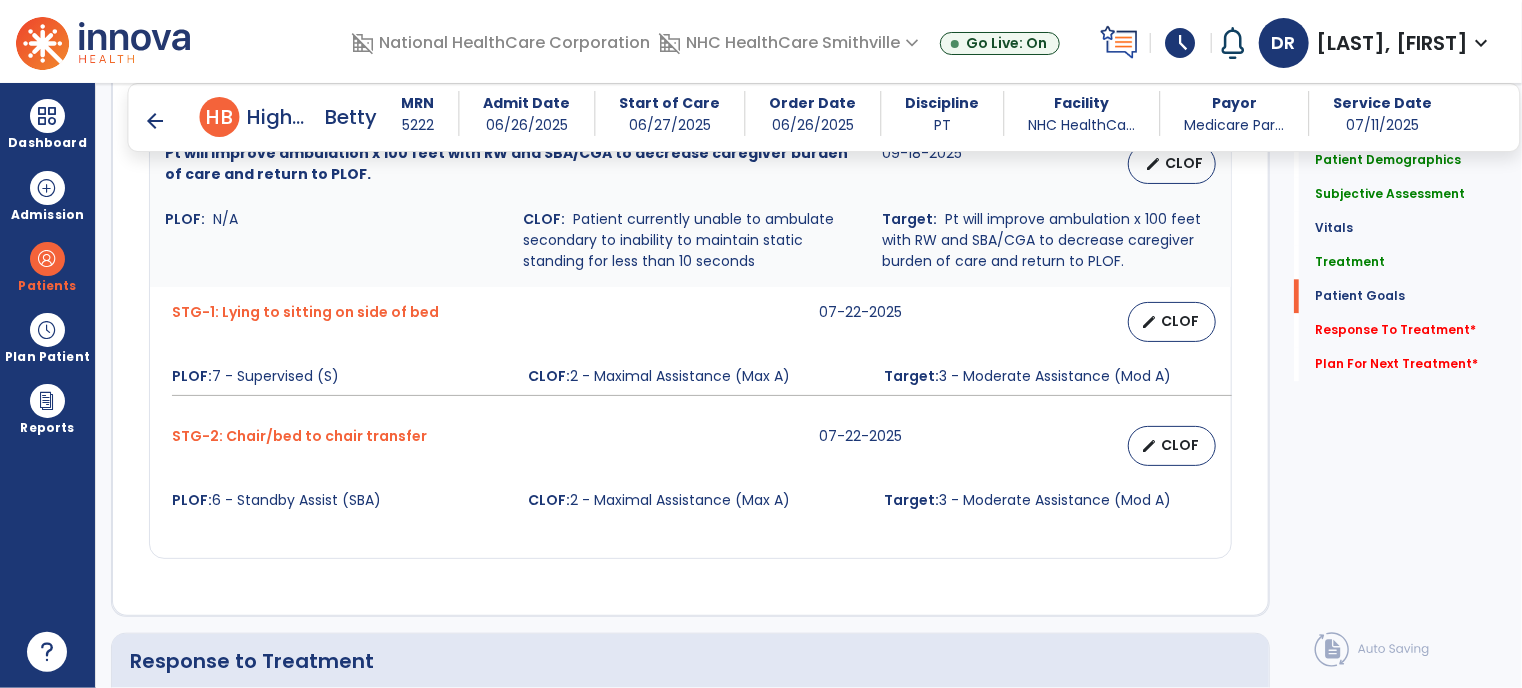 scroll, scrollTop: 2413, scrollLeft: 0, axis: vertical 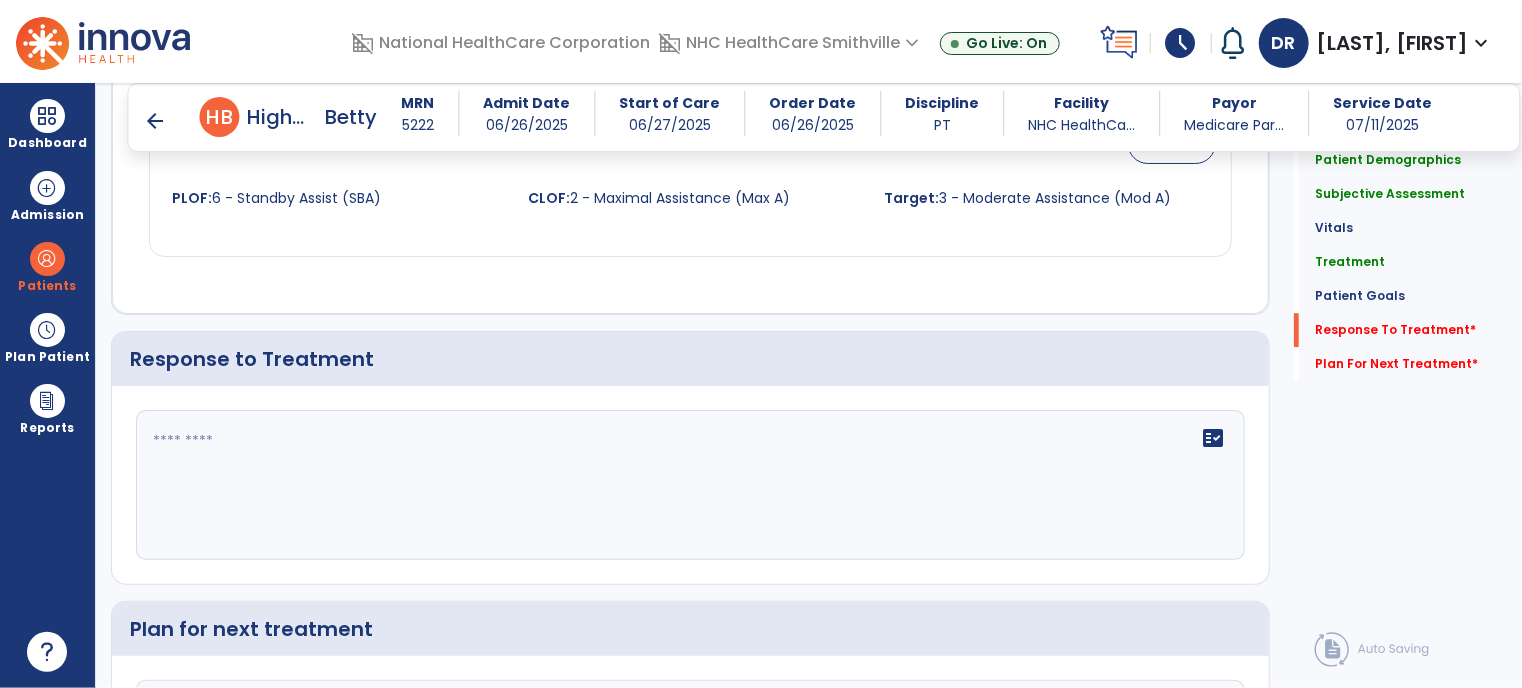 click on "fact_check" 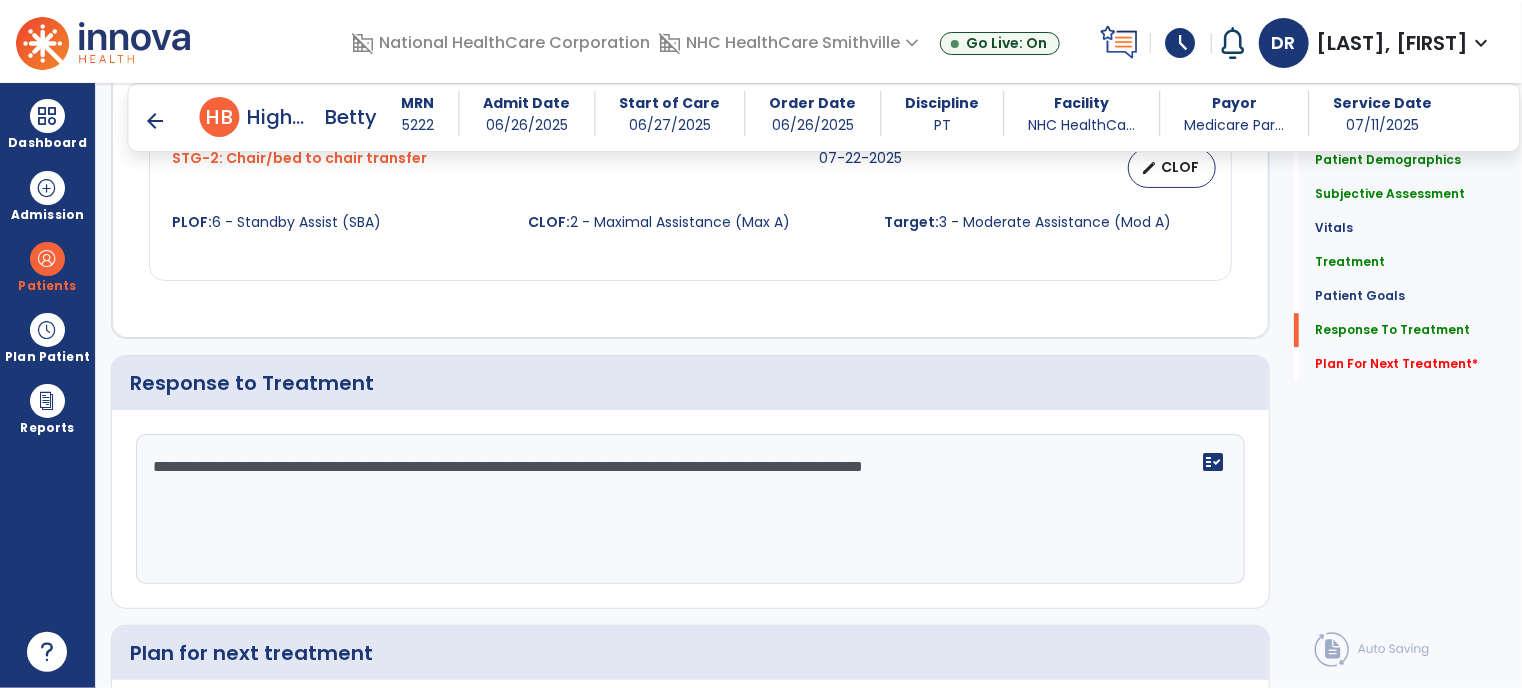 scroll, scrollTop: 2692, scrollLeft: 0, axis: vertical 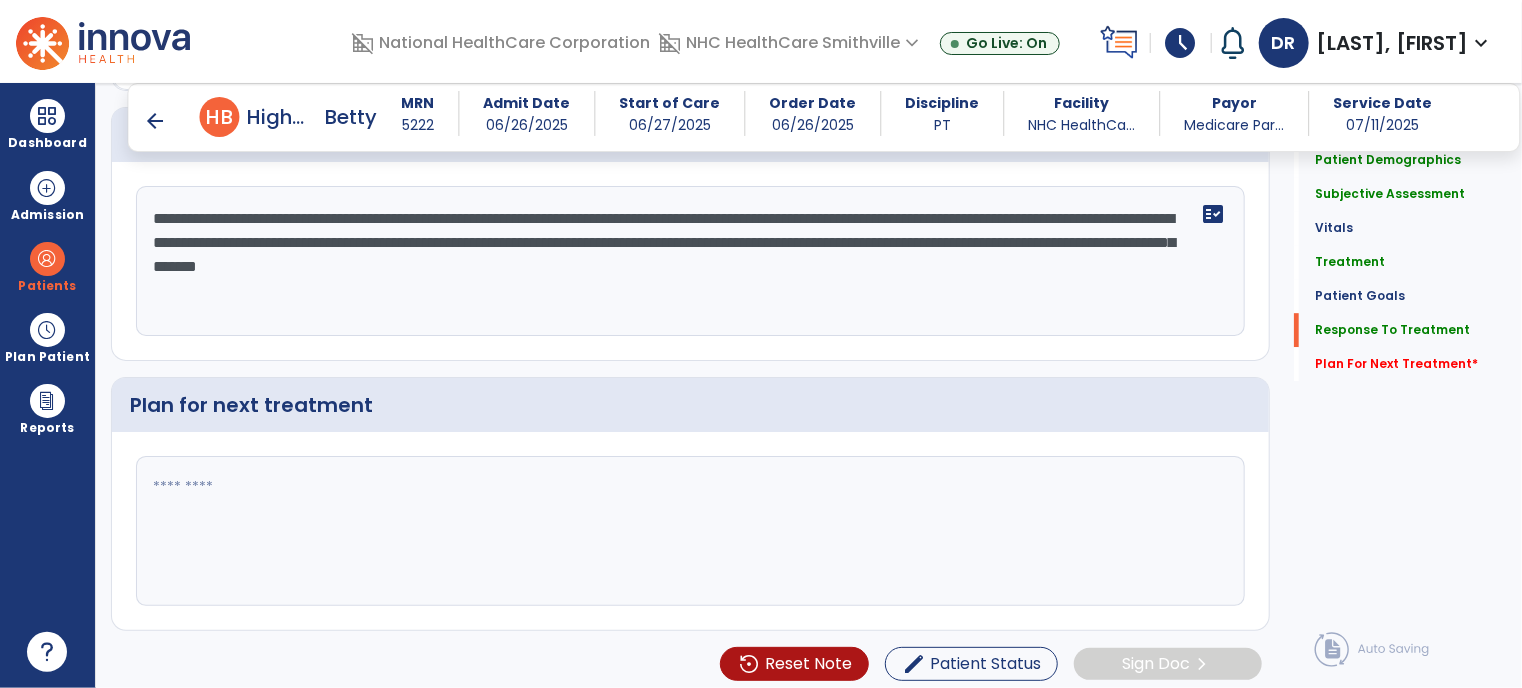 type on "**********" 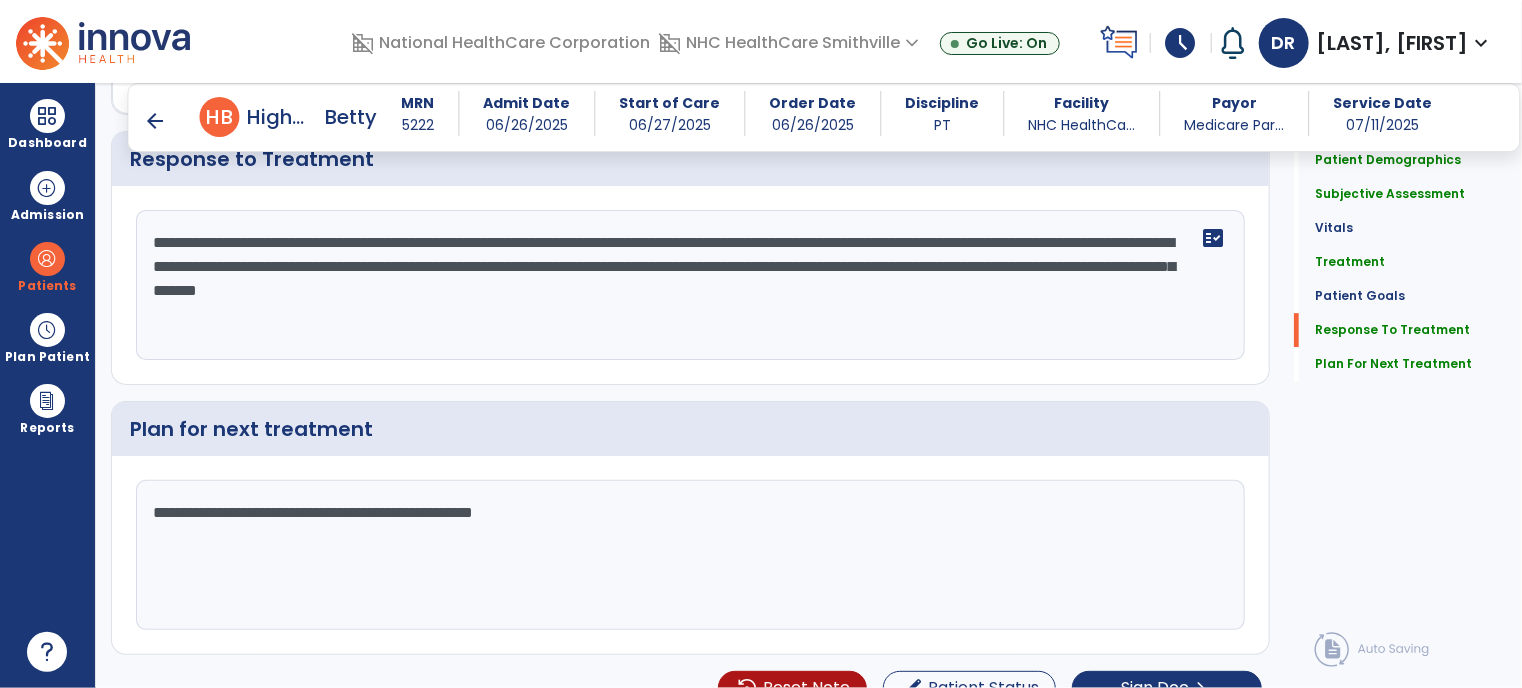 scroll, scrollTop: 2916, scrollLeft: 0, axis: vertical 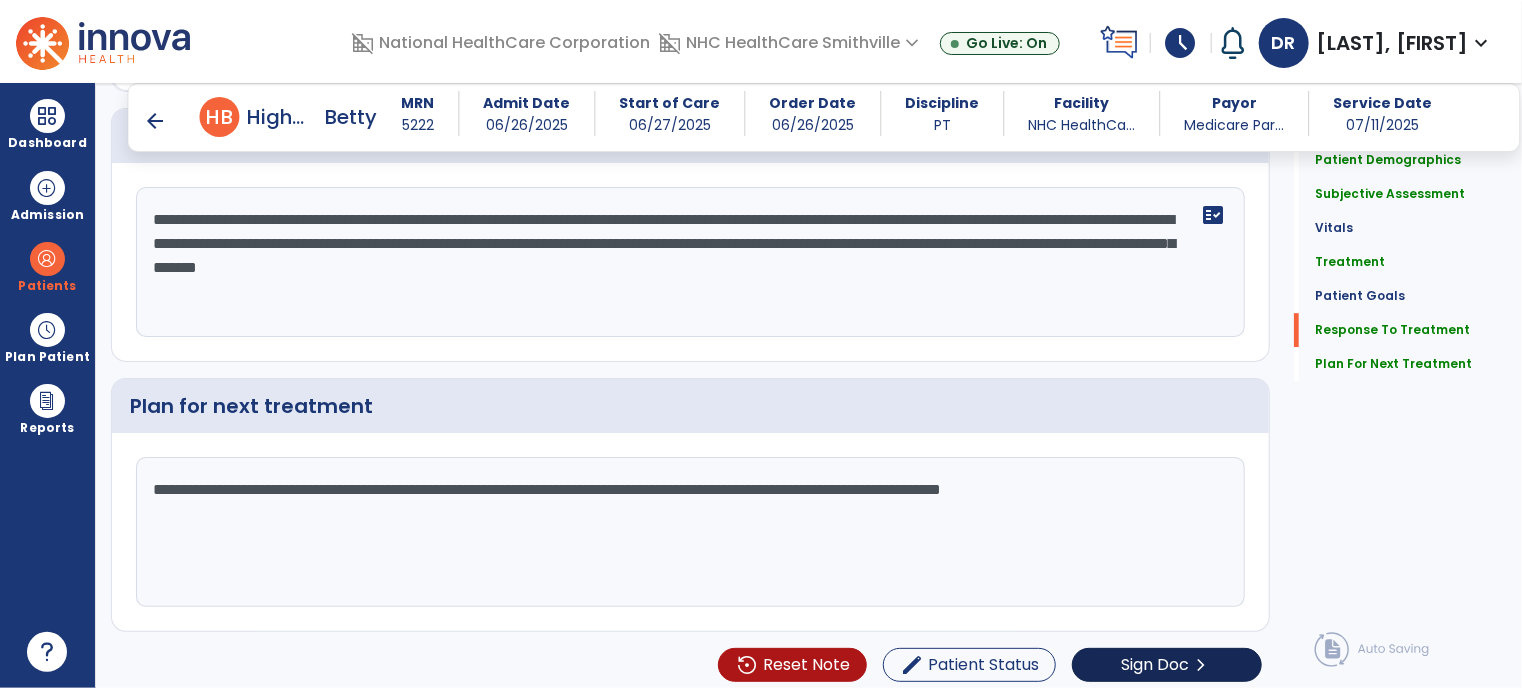 type on "**********" 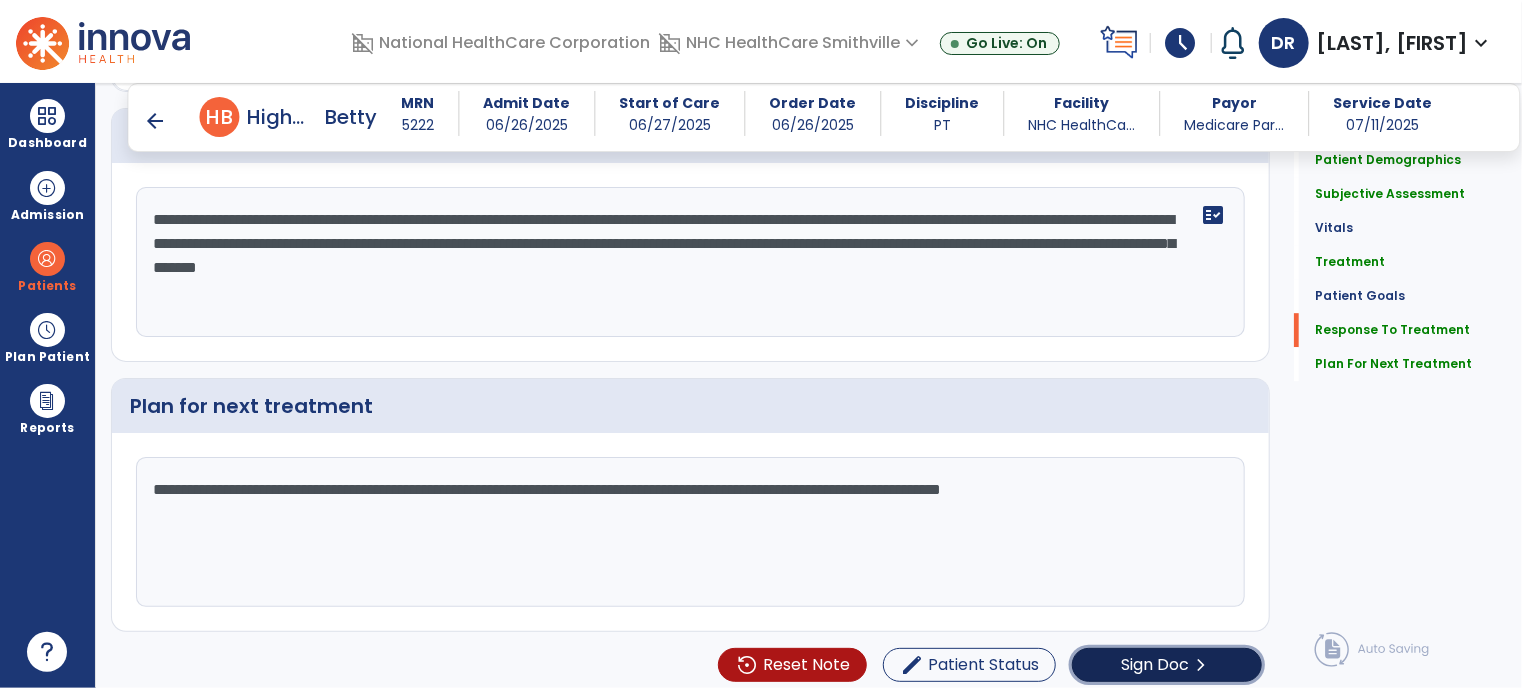 click on "Sign Doc  chevron_right" 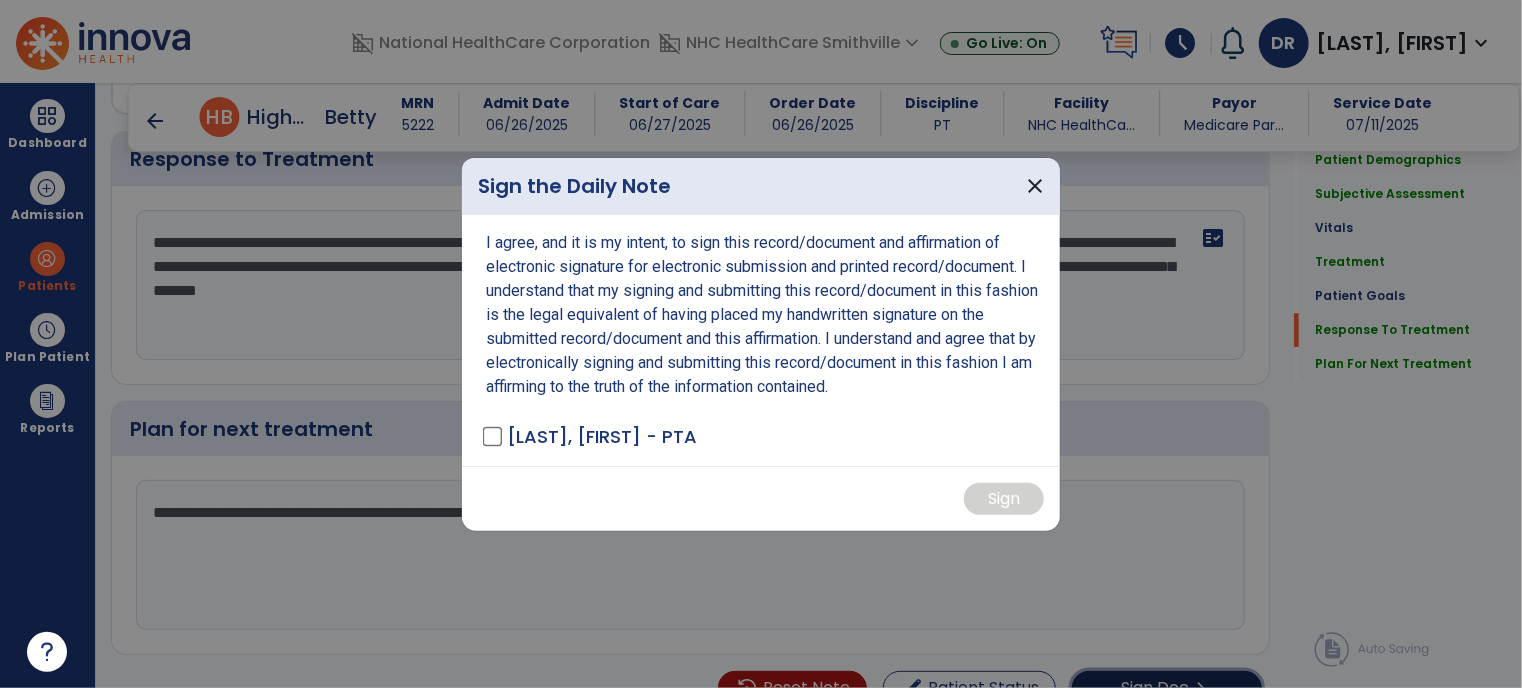 scroll, scrollTop: 2916, scrollLeft: 0, axis: vertical 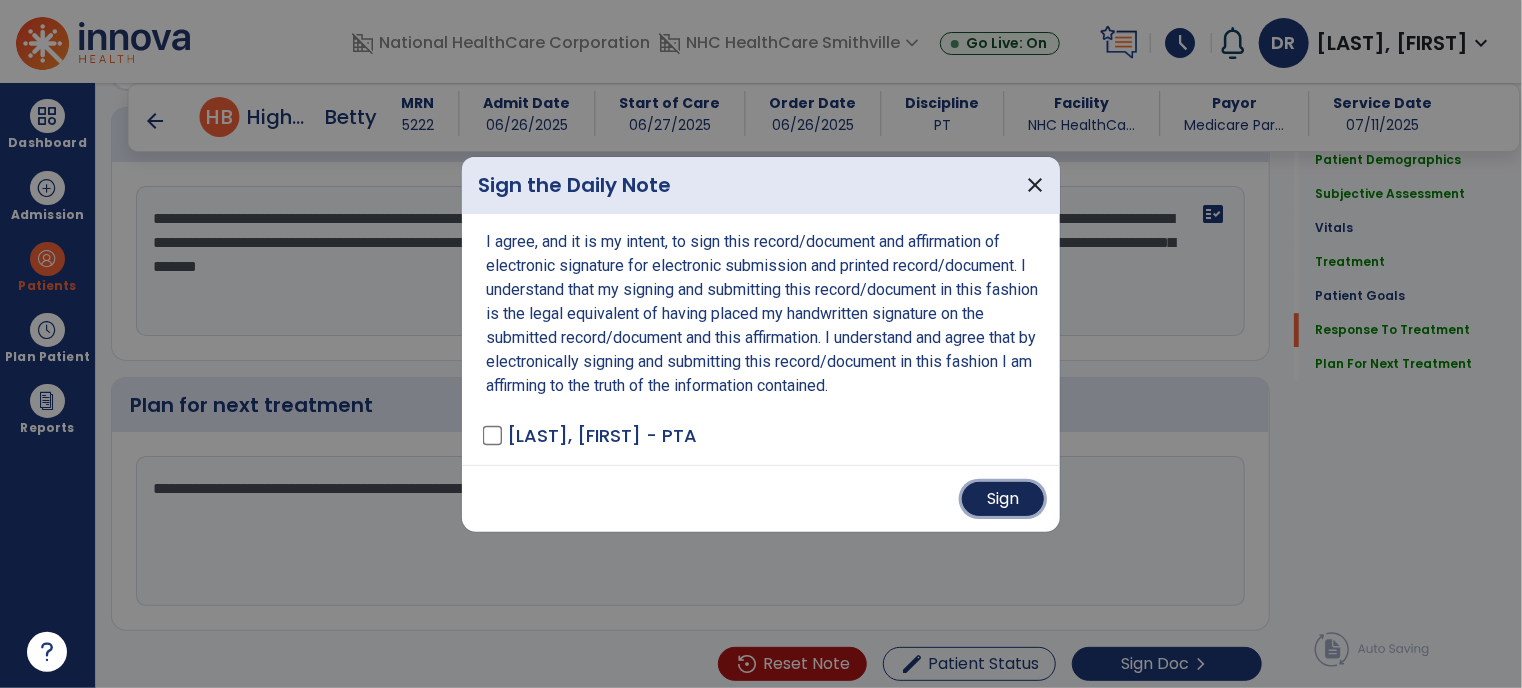 click on "Sign" at bounding box center [1003, 499] 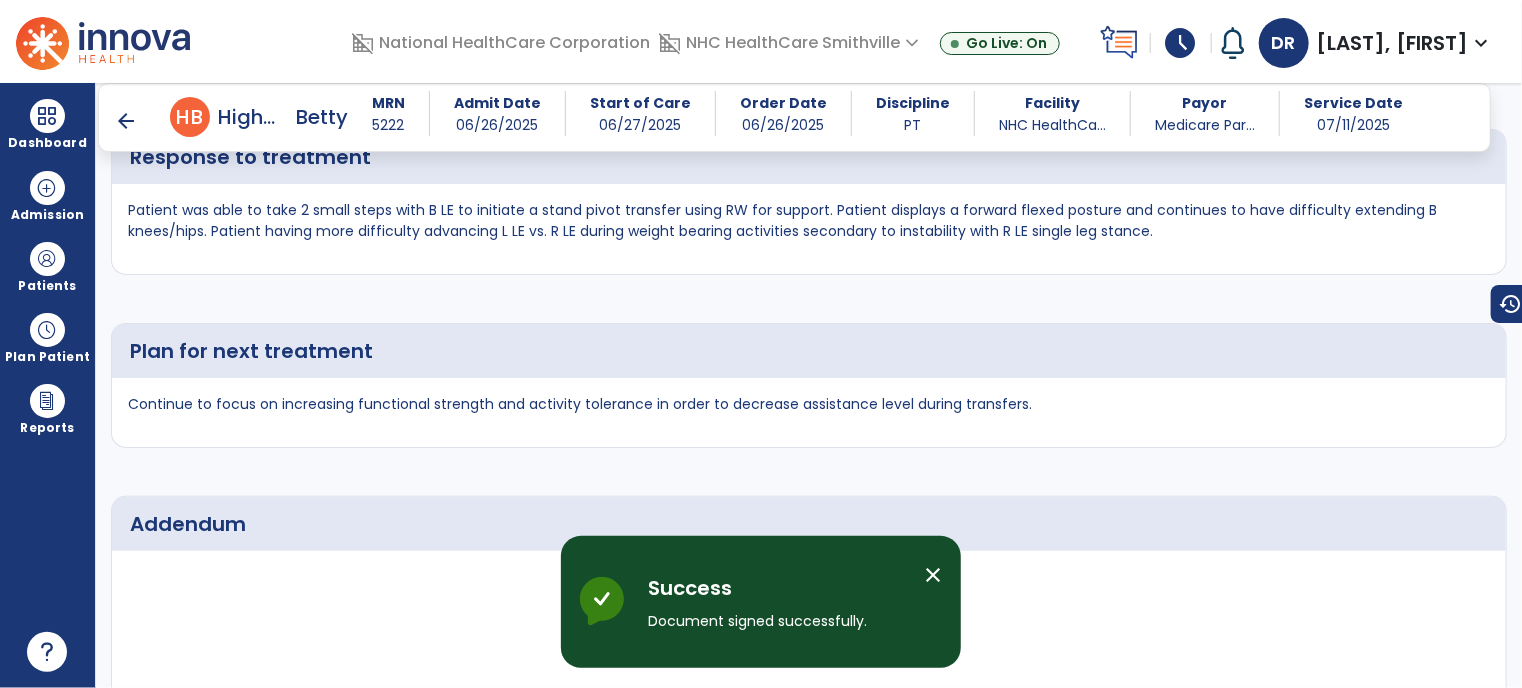 scroll, scrollTop: 4352, scrollLeft: 0, axis: vertical 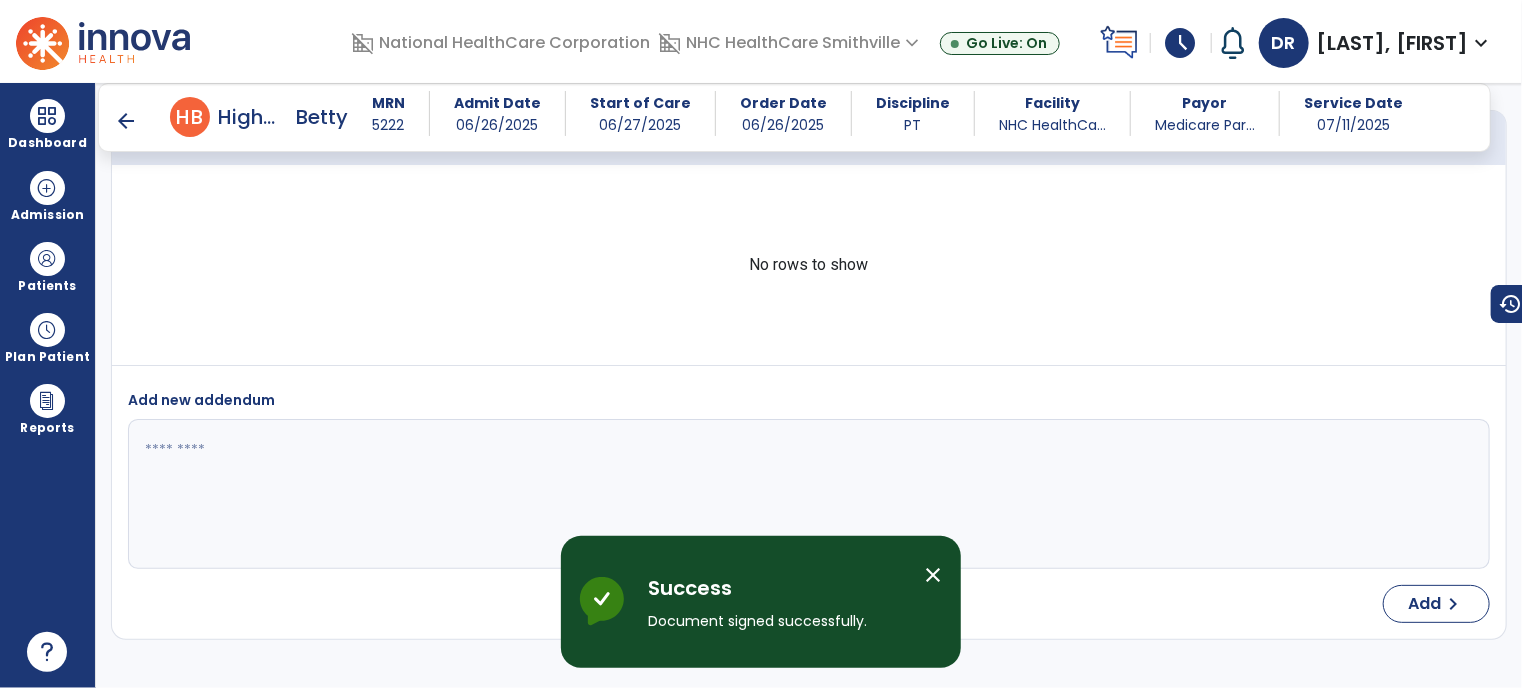 click on "arrow_back" at bounding box center (126, 121) 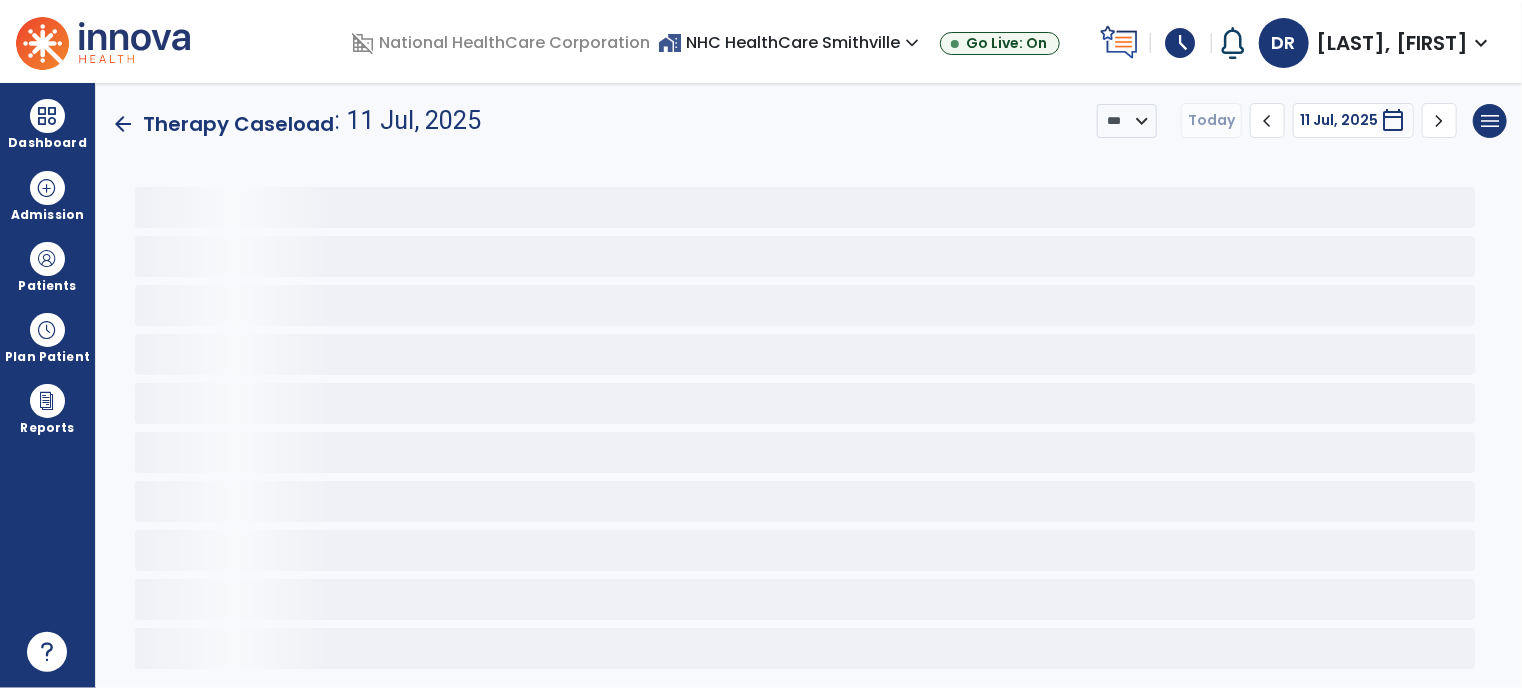 scroll, scrollTop: 0, scrollLeft: 0, axis: both 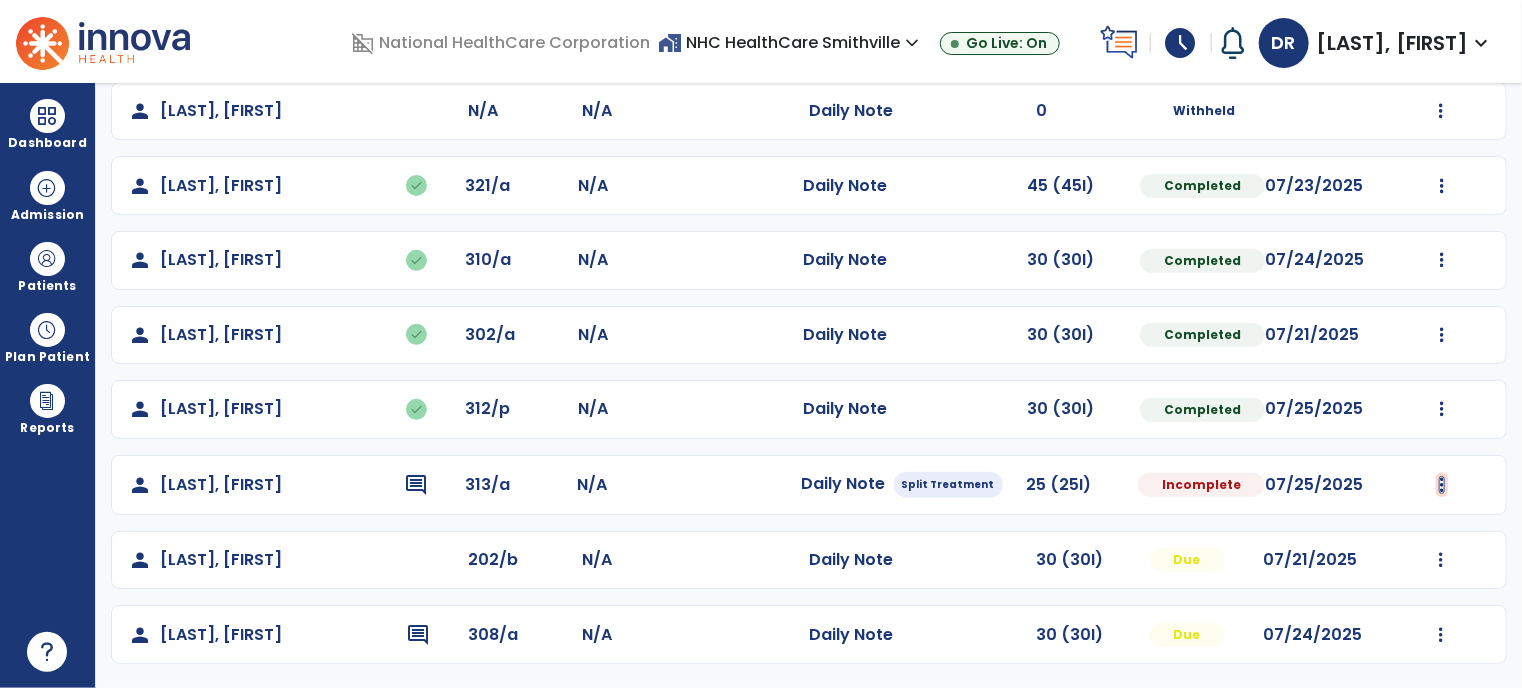 click at bounding box center [1442, -38] 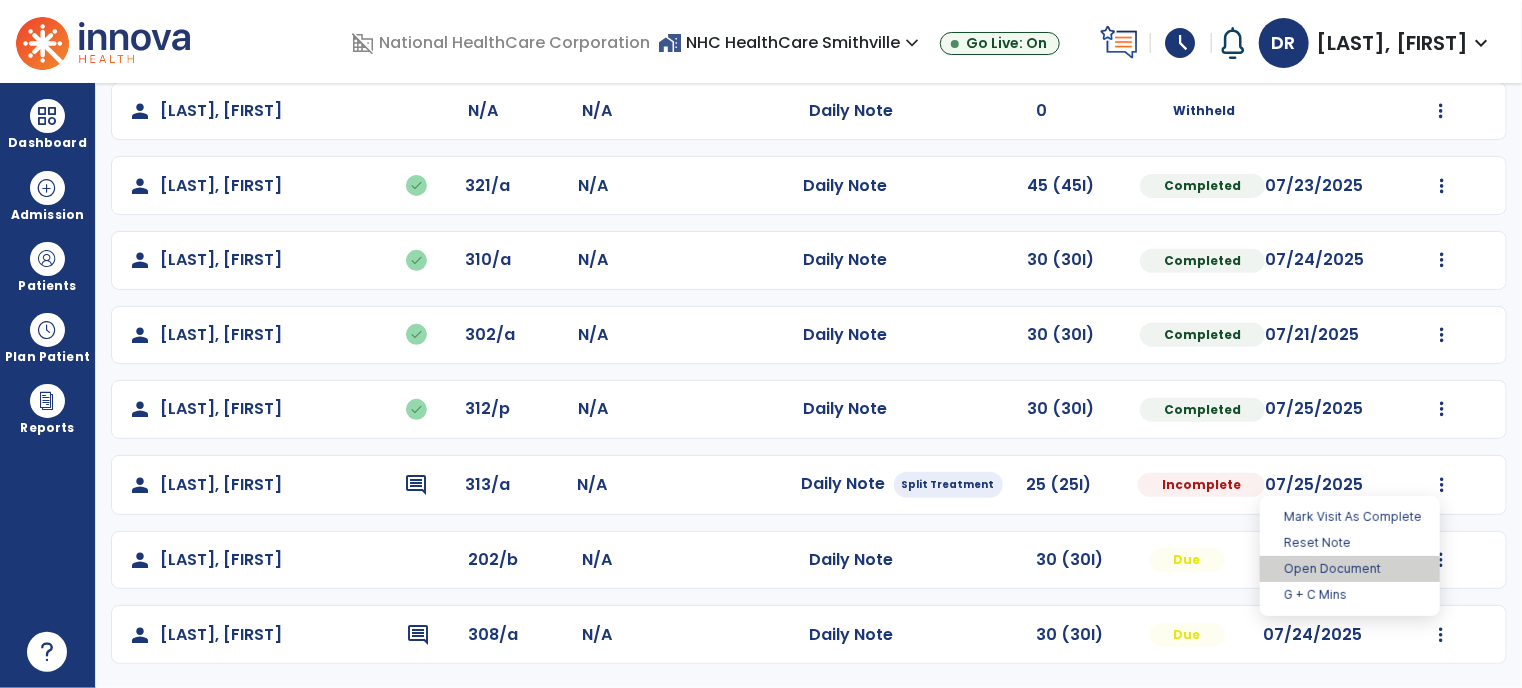 click on "Open Document" at bounding box center (1350, 569) 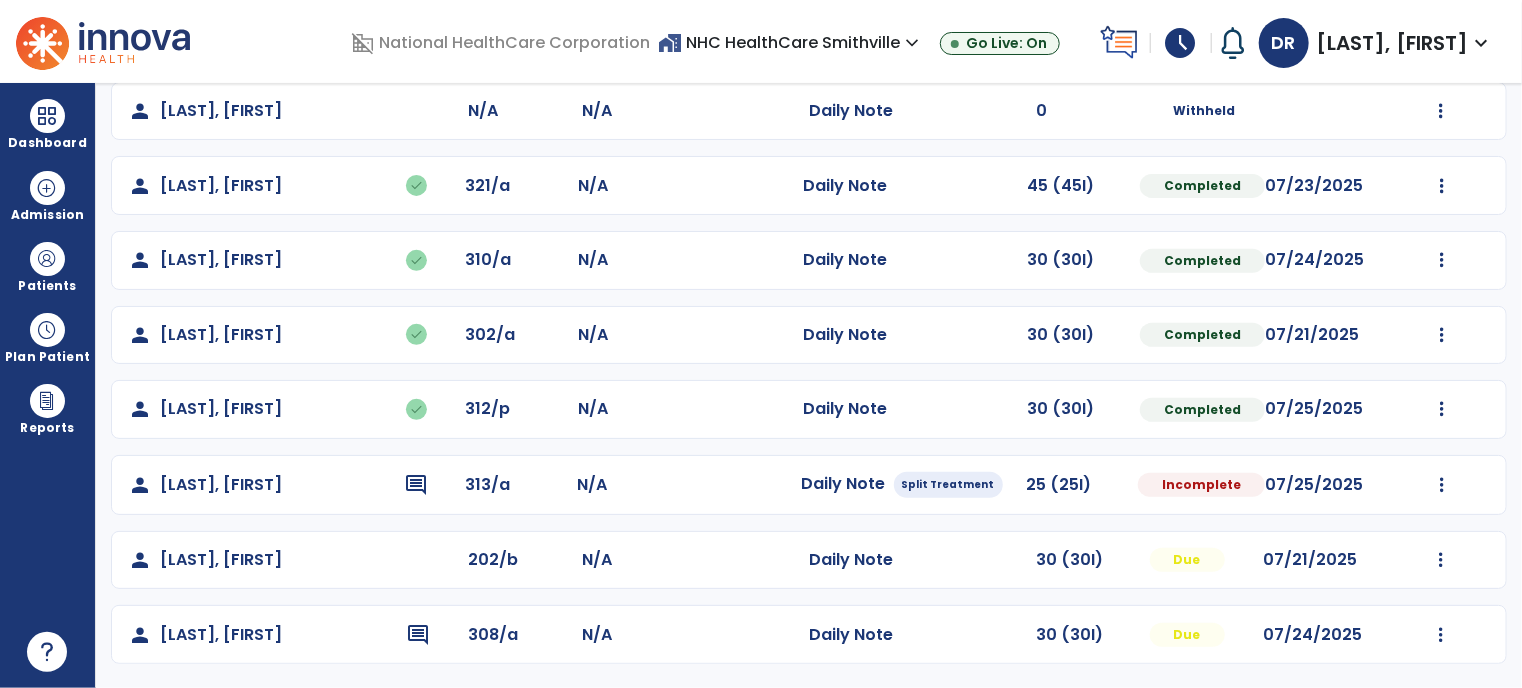 select on "*" 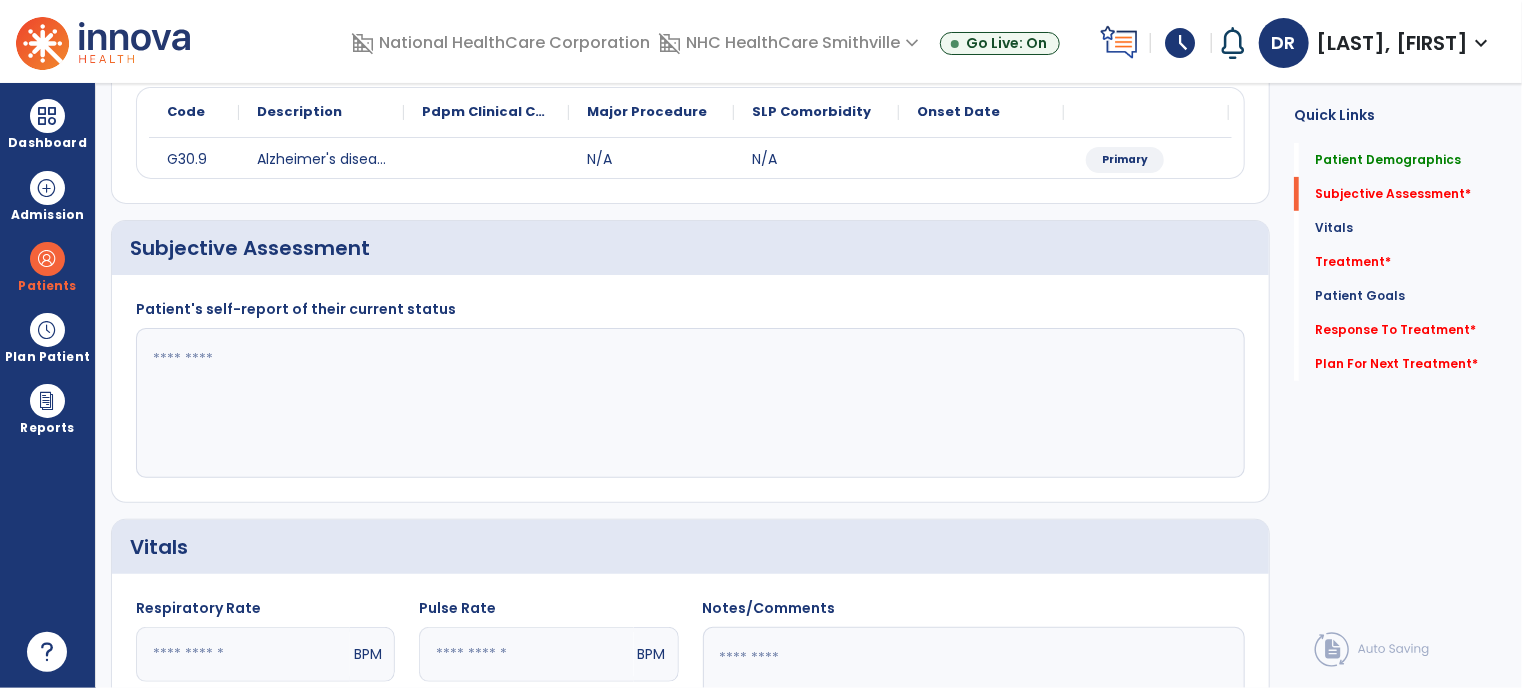 click 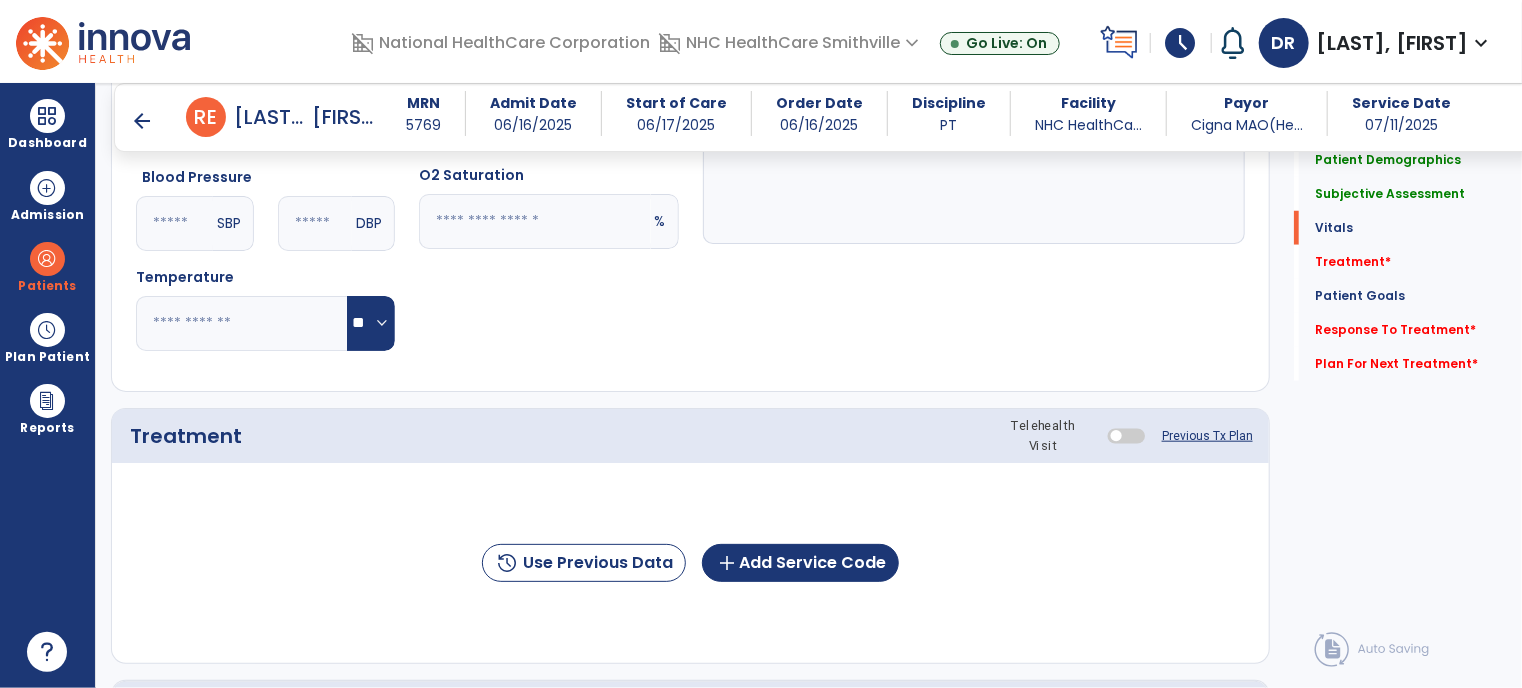 scroll, scrollTop: 938, scrollLeft: 0, axis: vertical 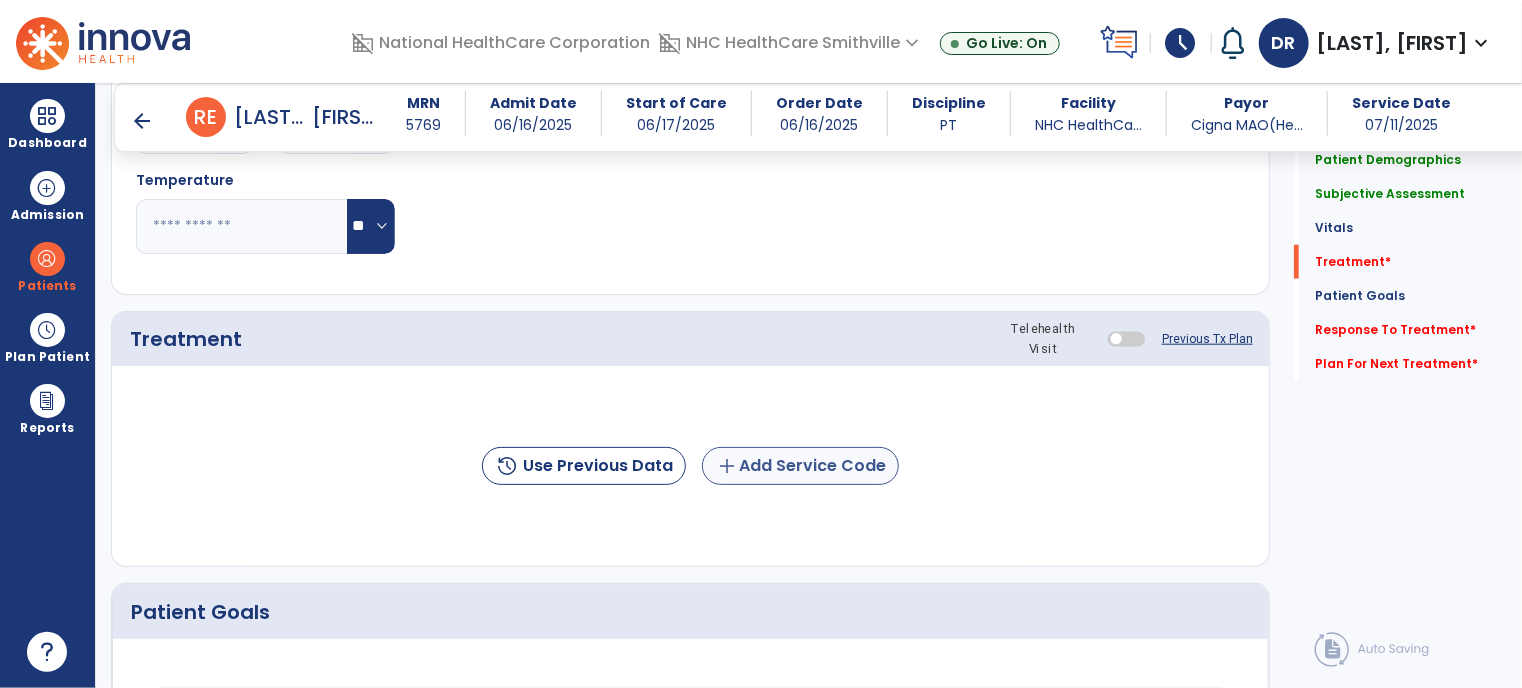 type on "**********" 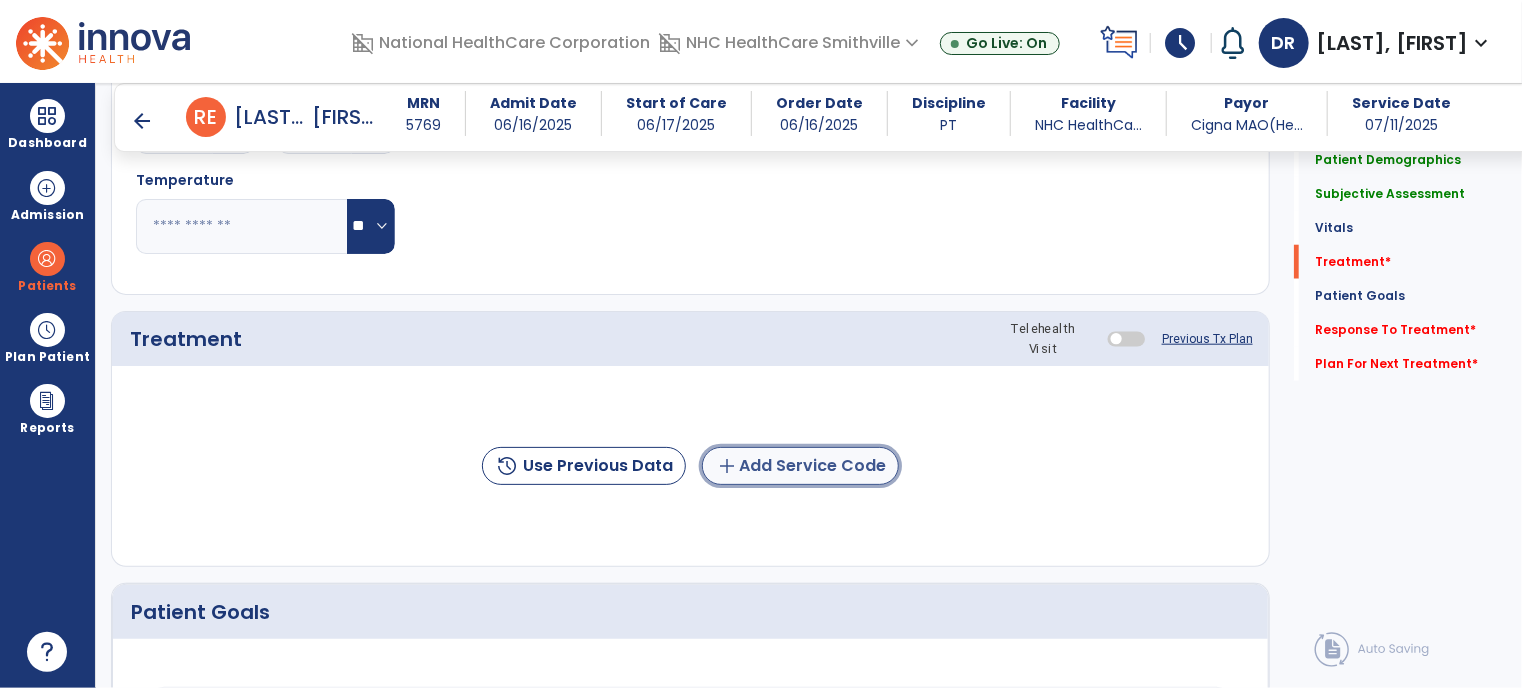 click on "add  Add Service Code" 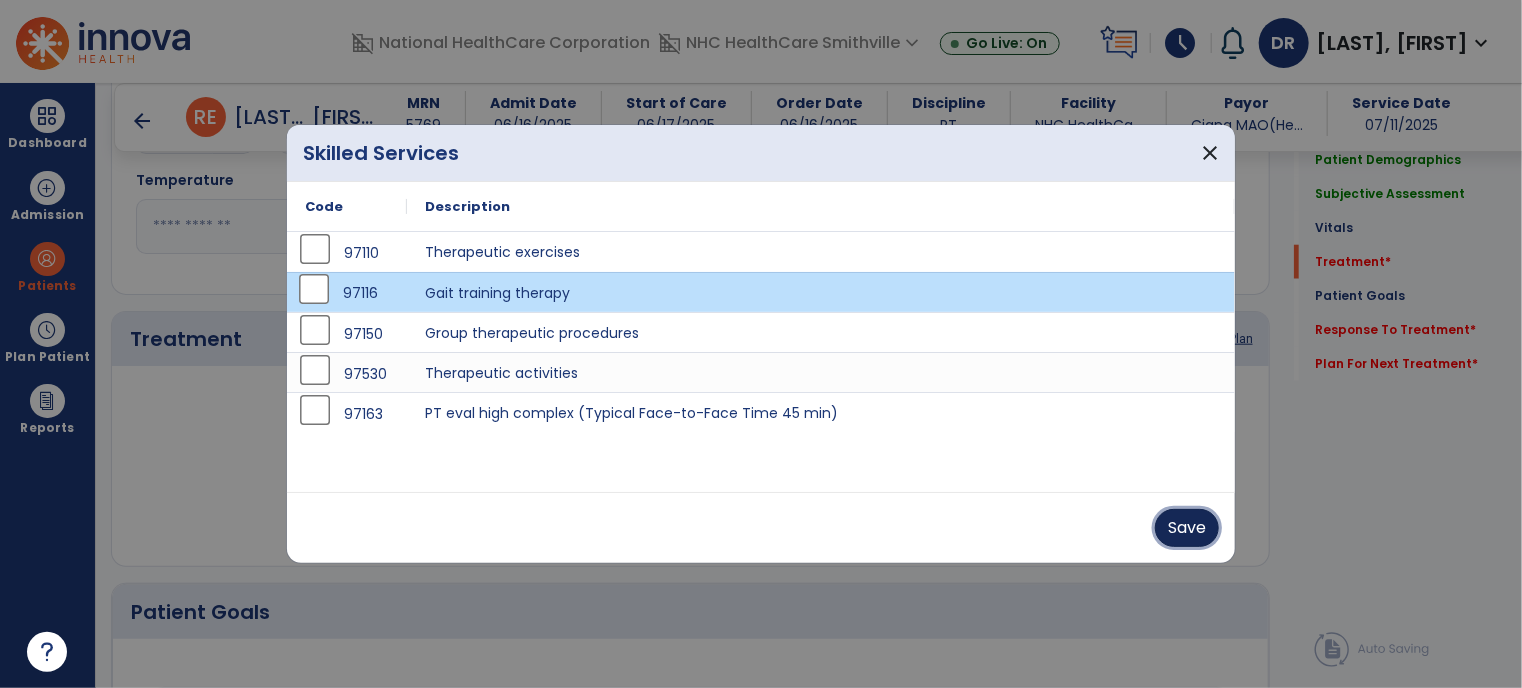 click on "Save" at bounding box center (1187, 528) 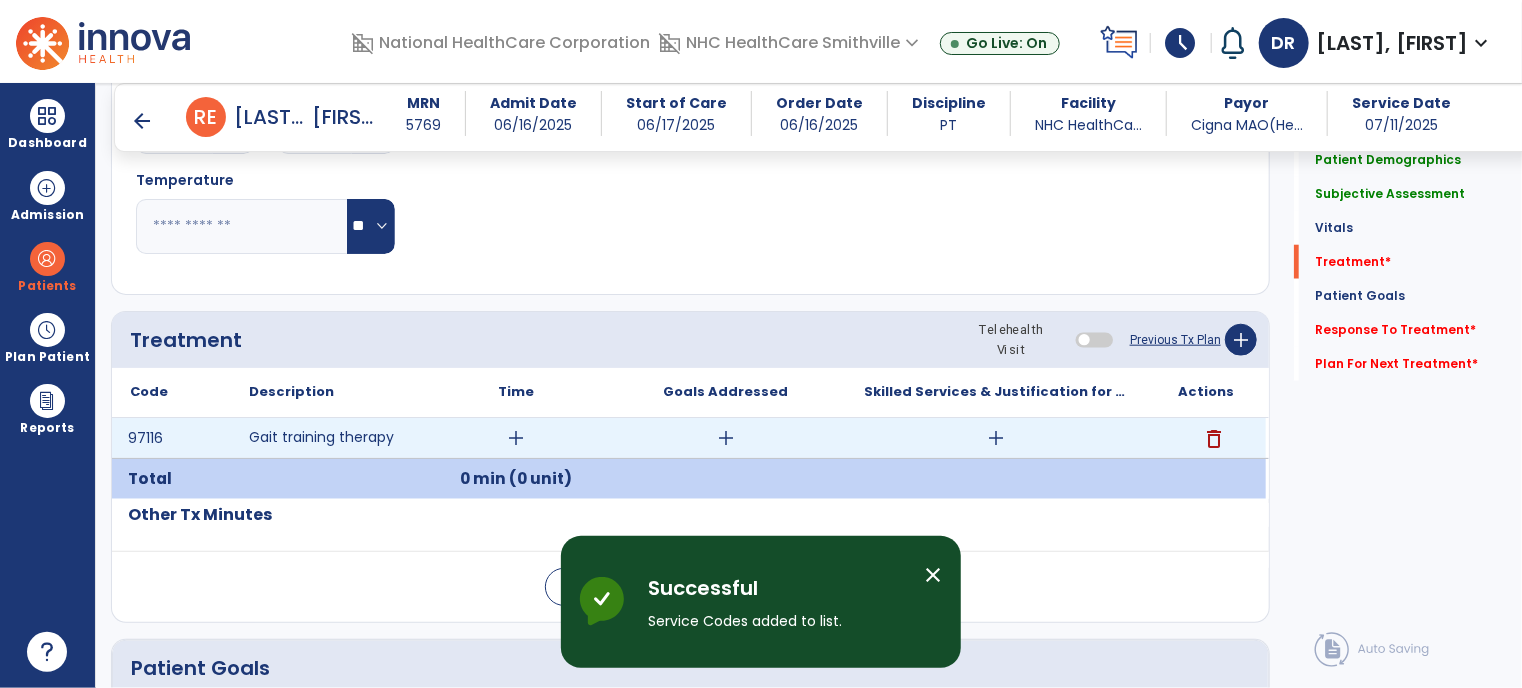 click on "add" at bounding box center [516, 438] 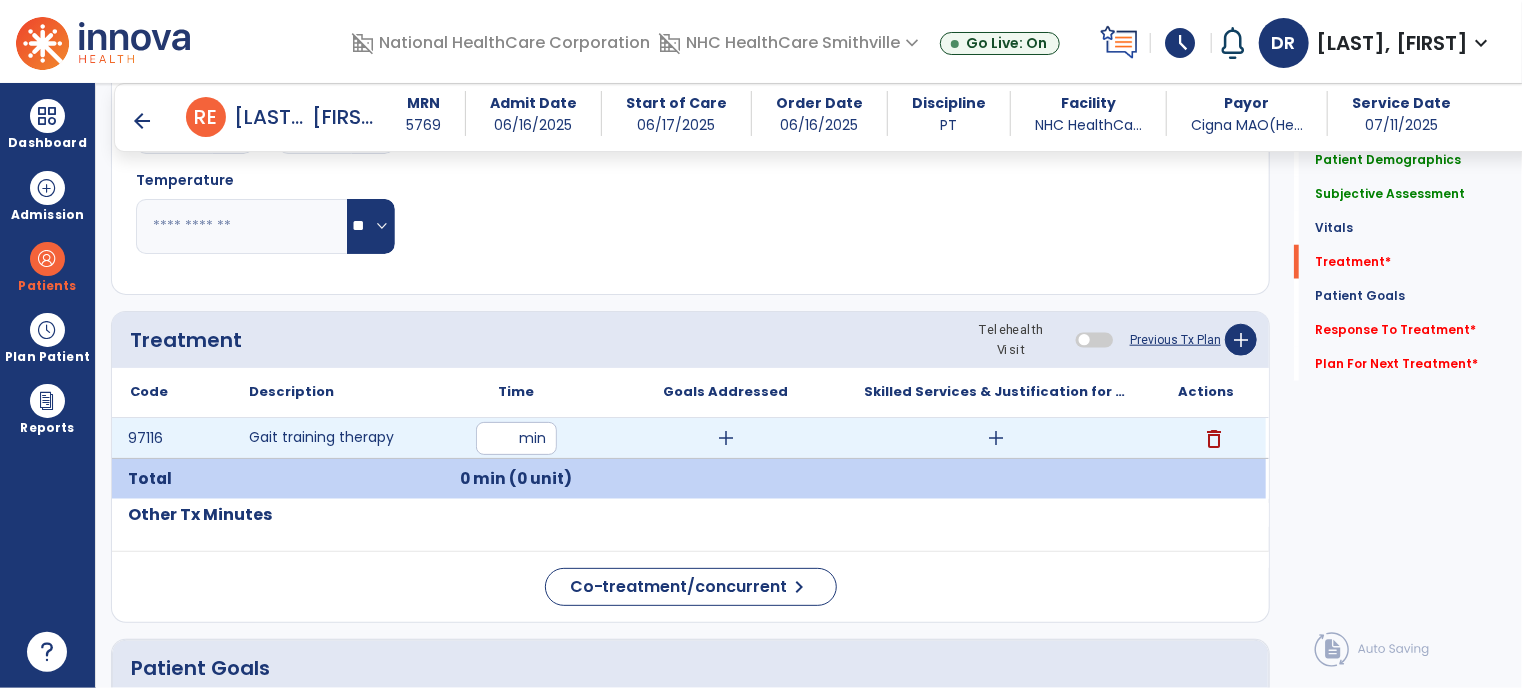 type on "**" 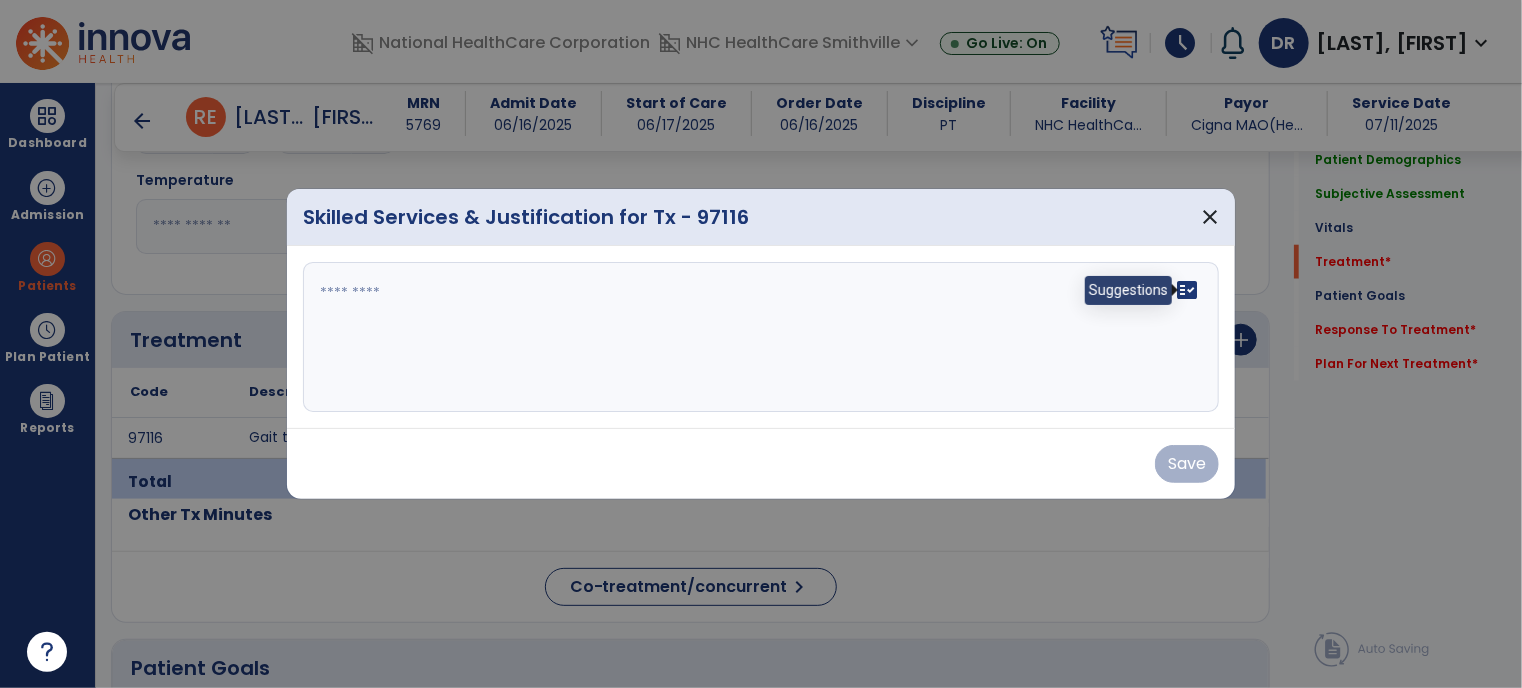 click on "fact_check" at bounding box center (1187, 290) 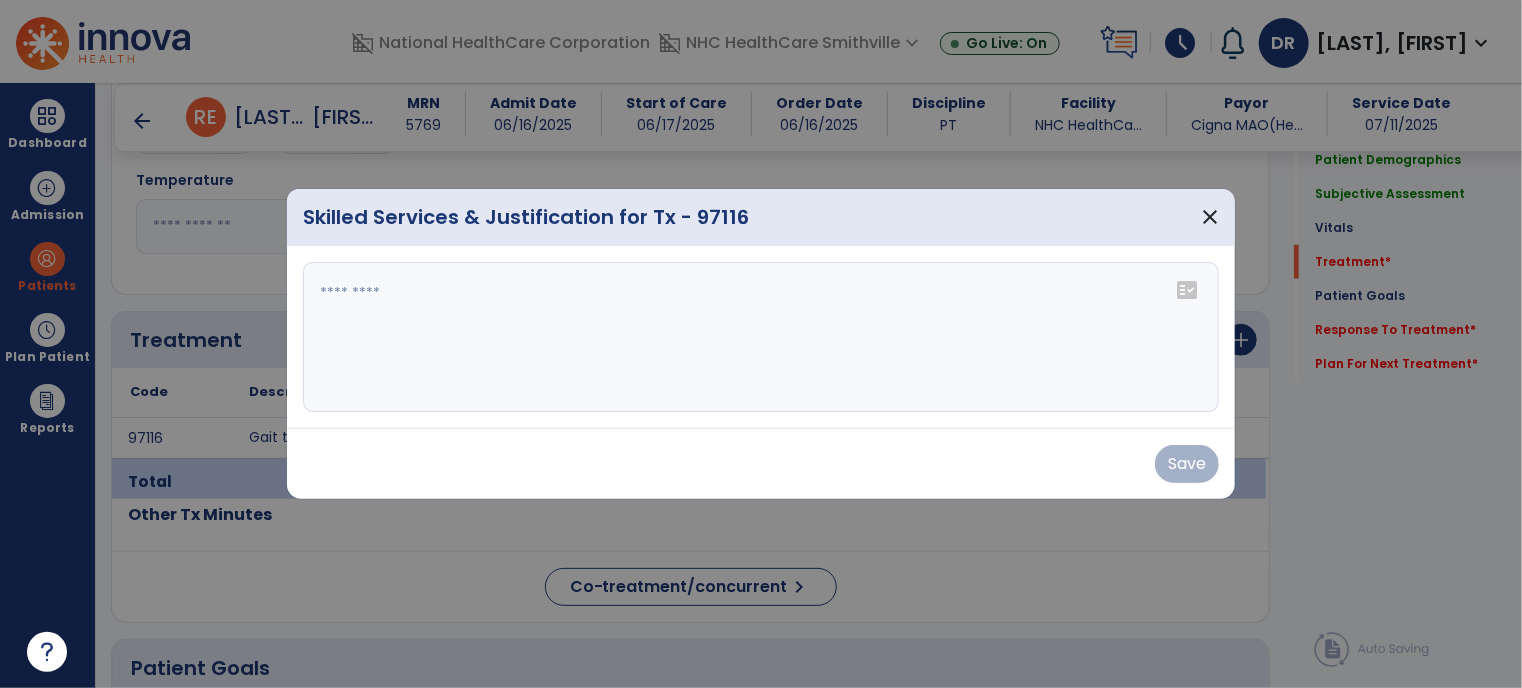 click on "fact_check" at bounding box center [1187, 290] 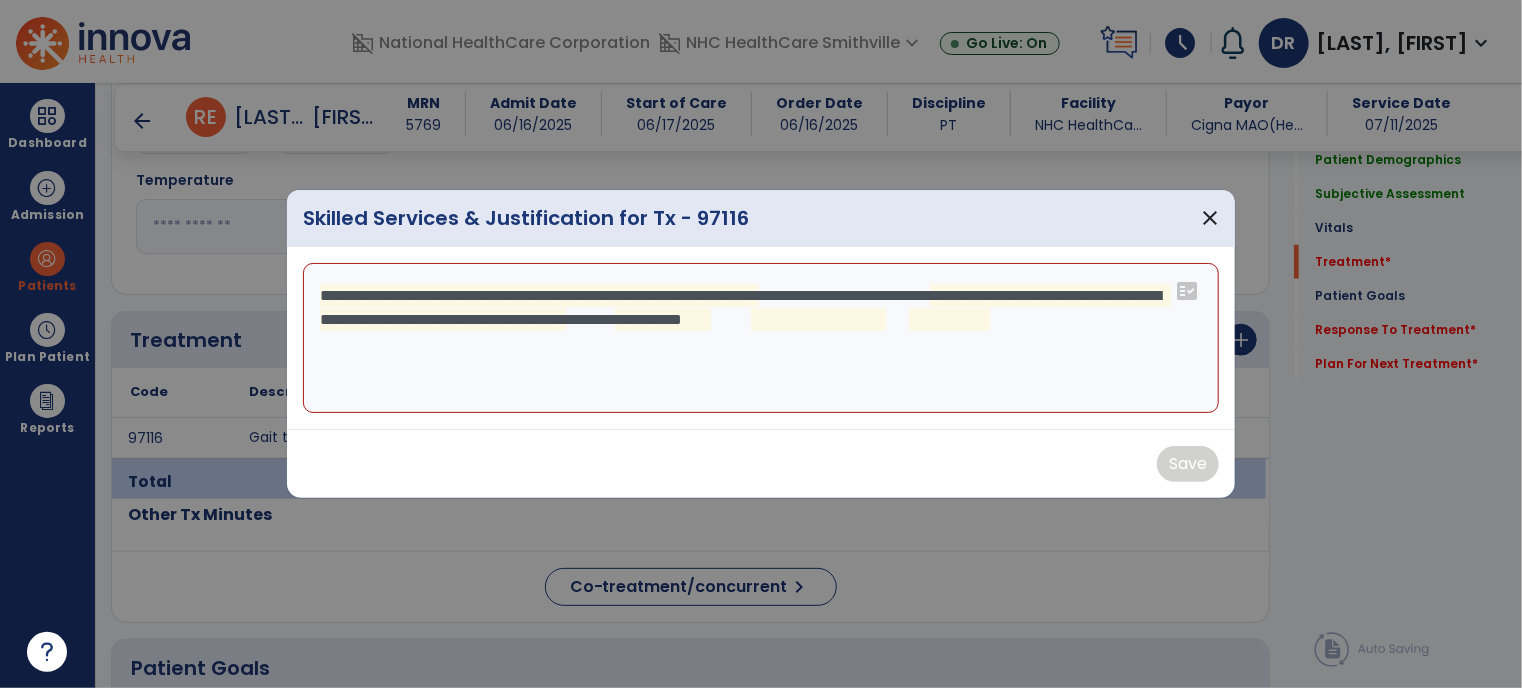 click on "**********" at bounding box center (761, 338) 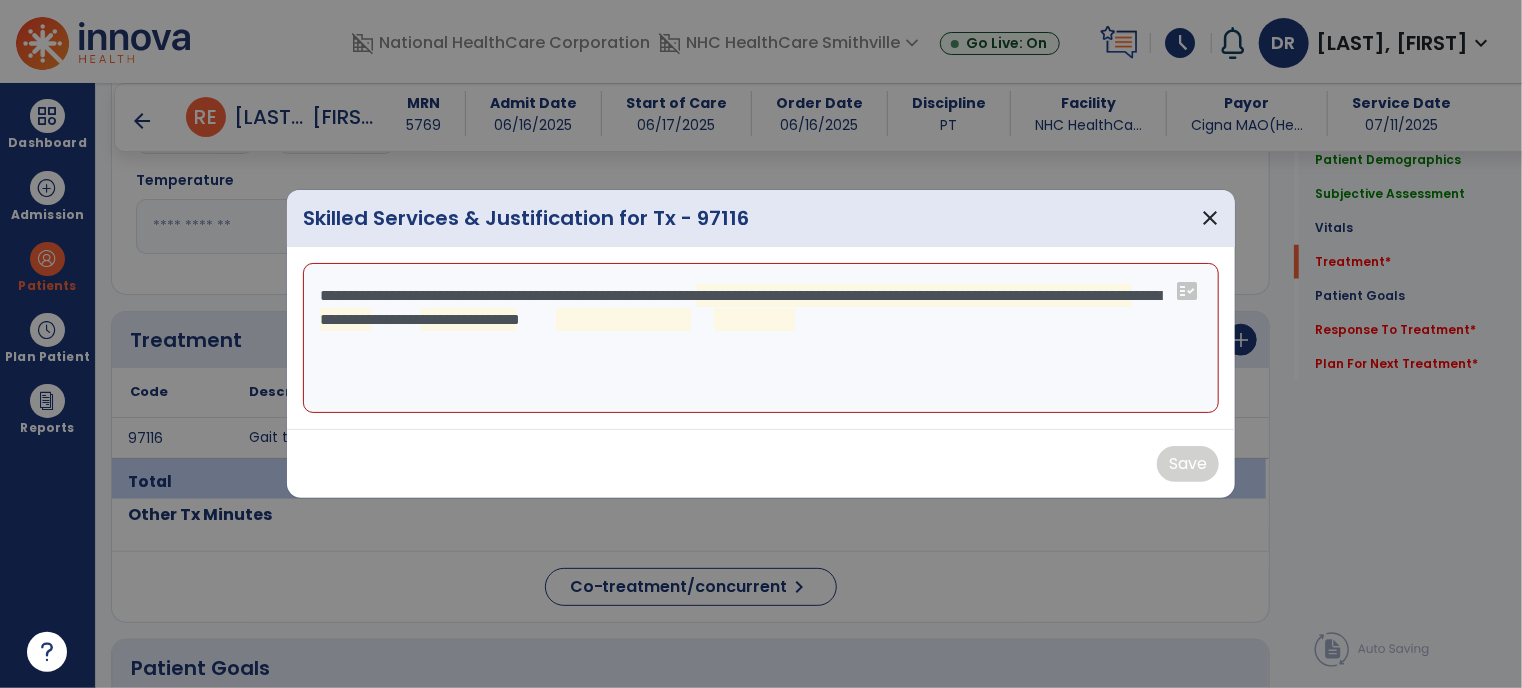 click on "**********" at bounding box center (761, 338) 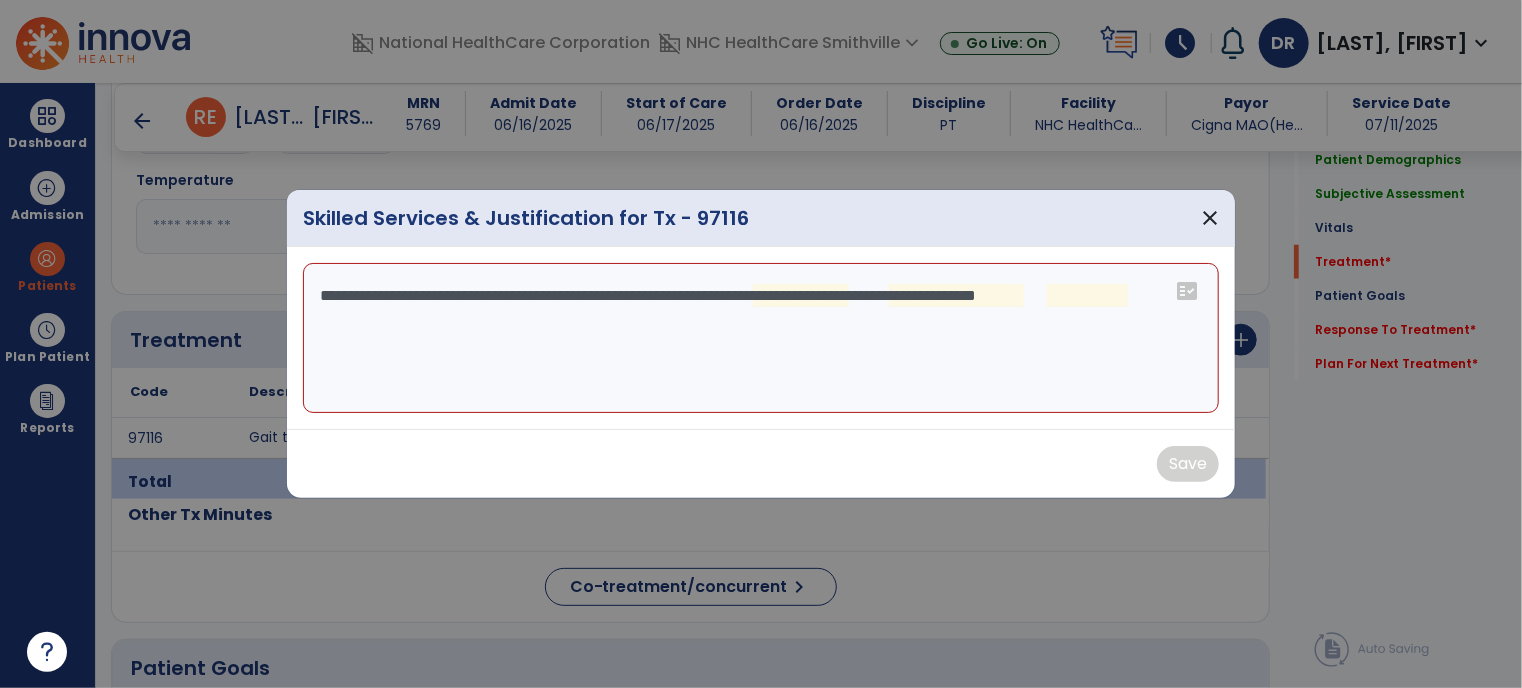 click on "**********" at bounding box center (761, 338) 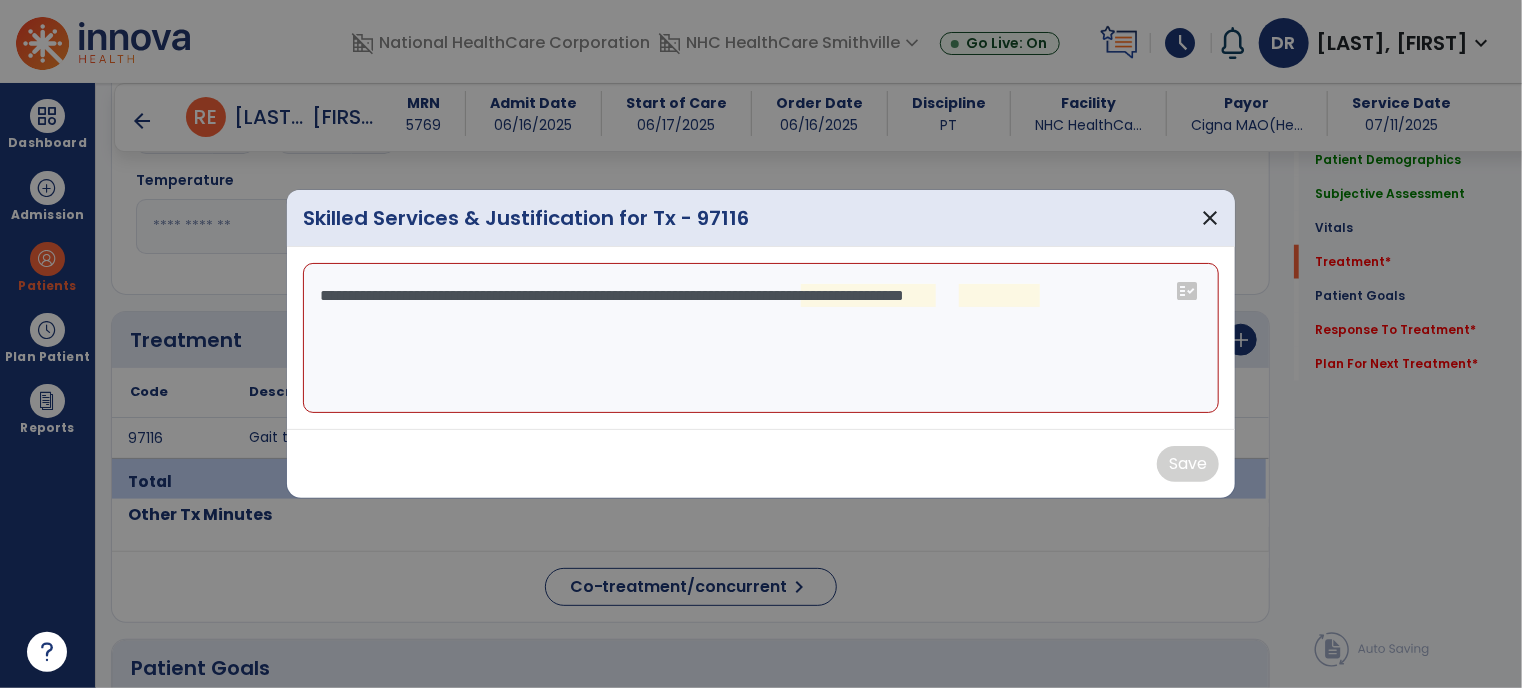 click on "**********" at bounding box center (761, 338) 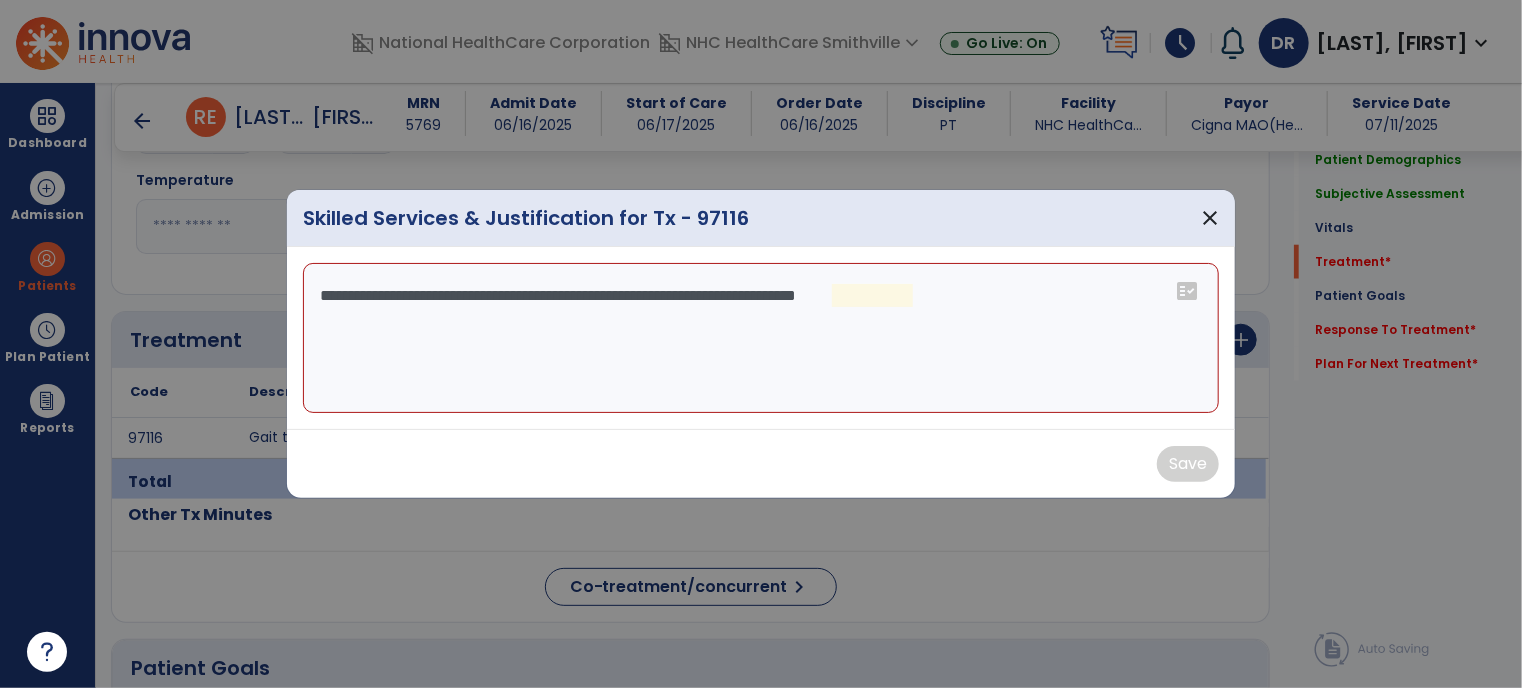 click on "**********" at bounding box center (761, 338) 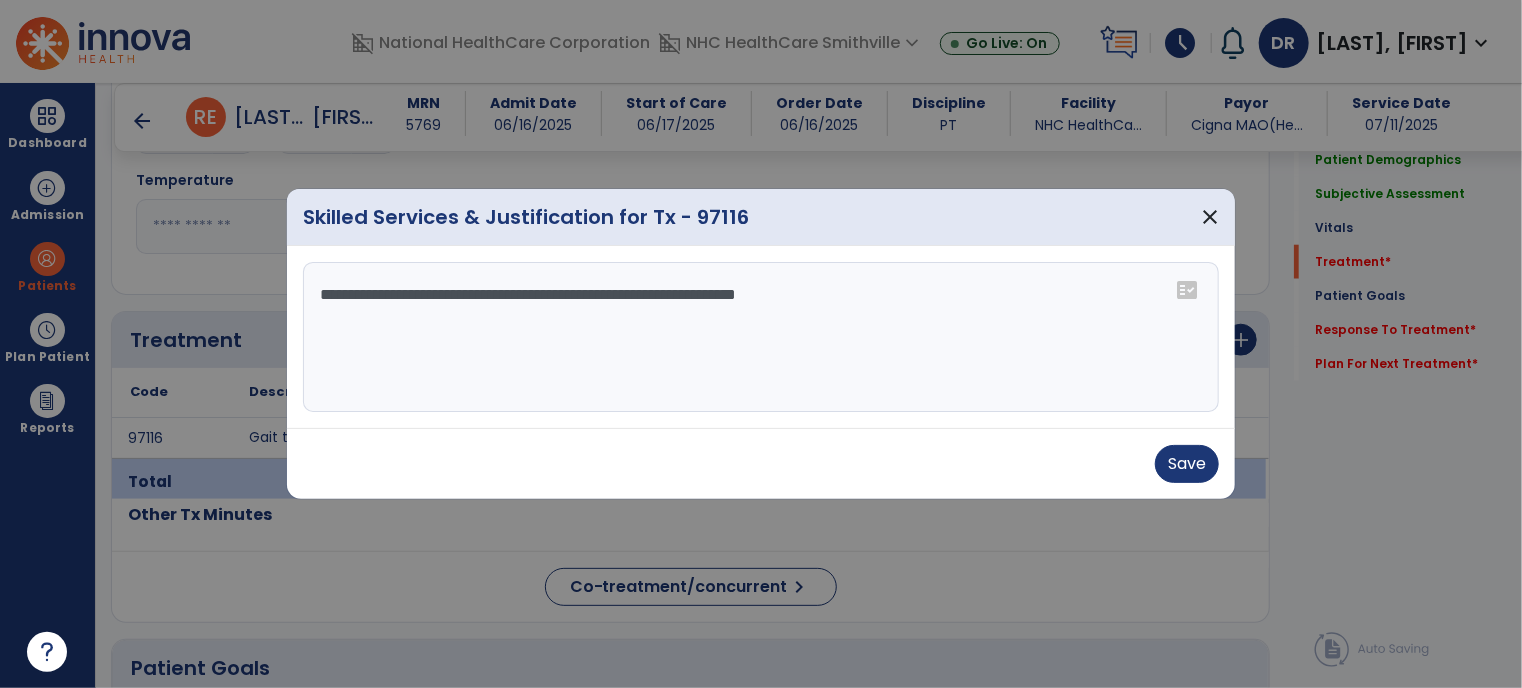 click on "**********" at bounding box center [761, 337] 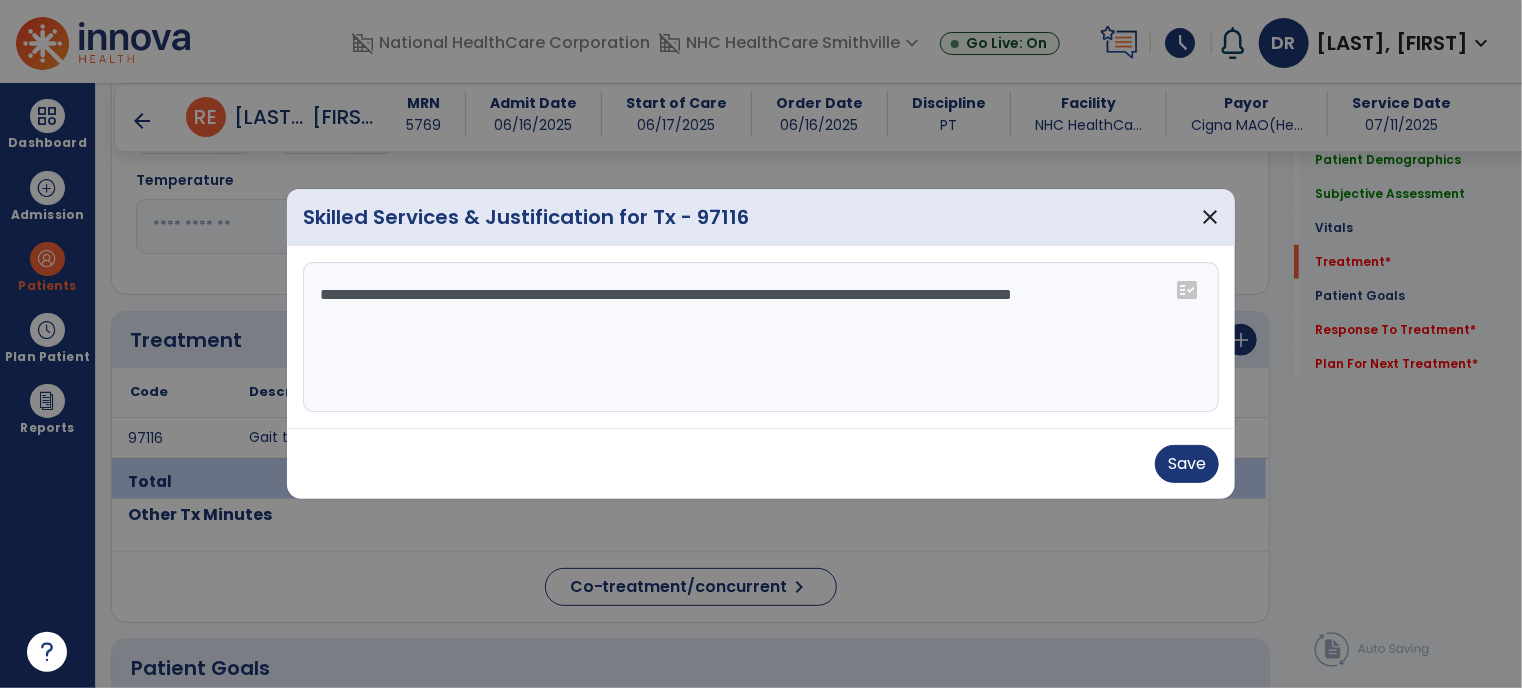click on "**********" at bounding box center [761, 337] 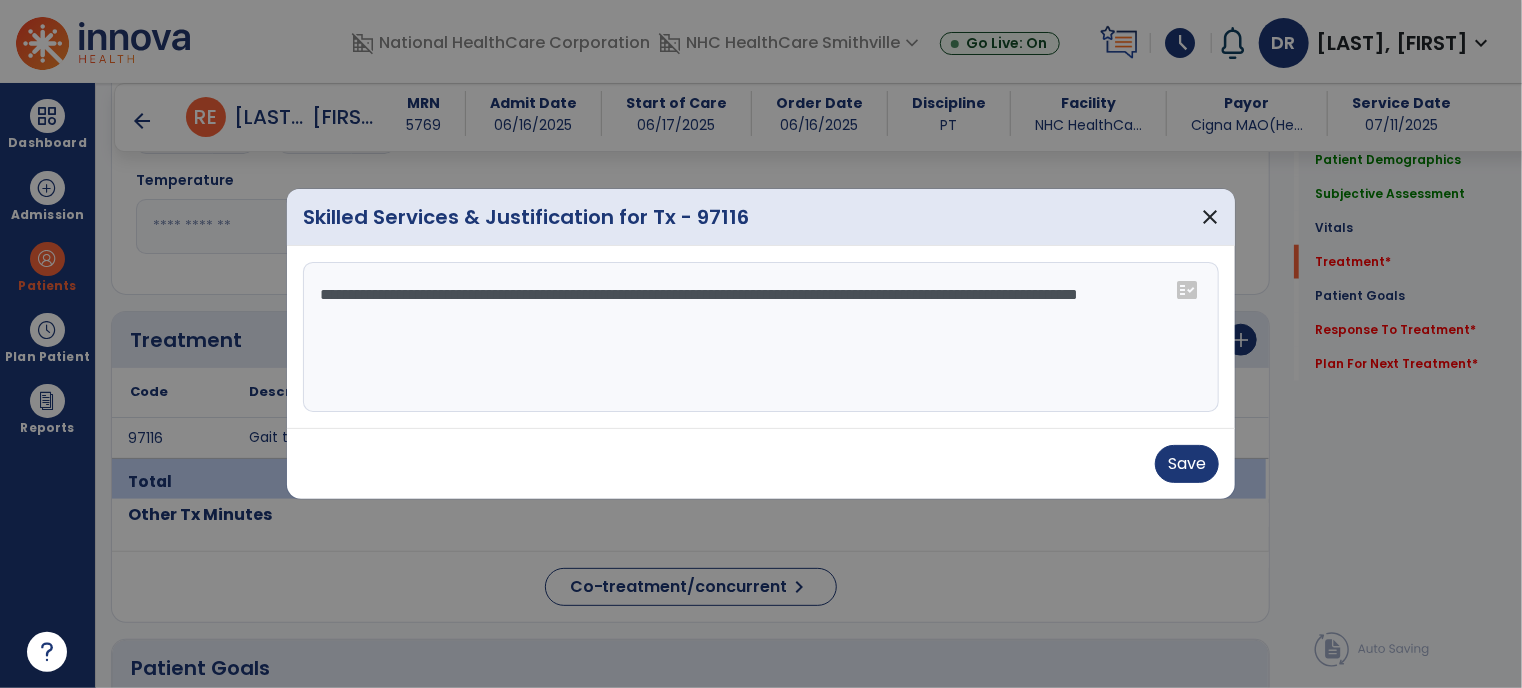 click on "**********" at bounding box center (761, 337) 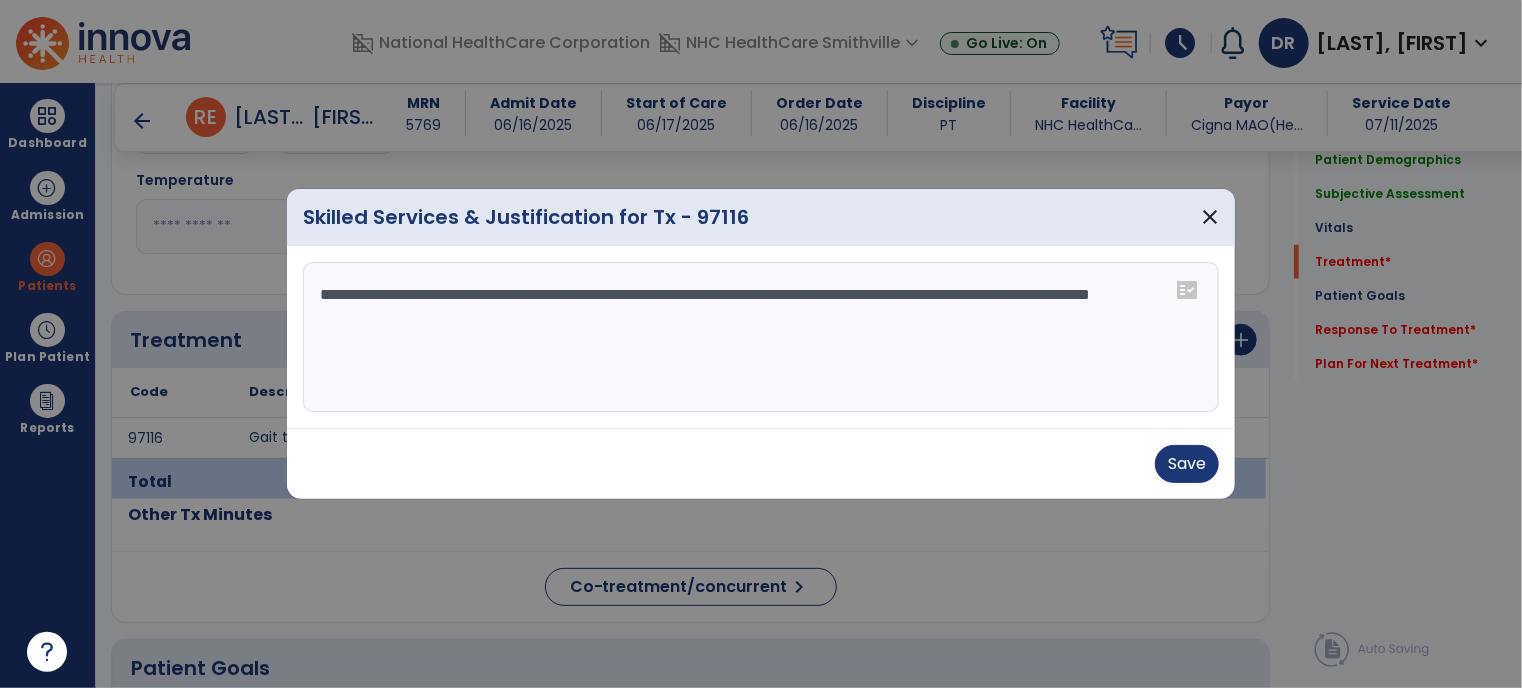 click on "**********" at bounding box center [761, 337] 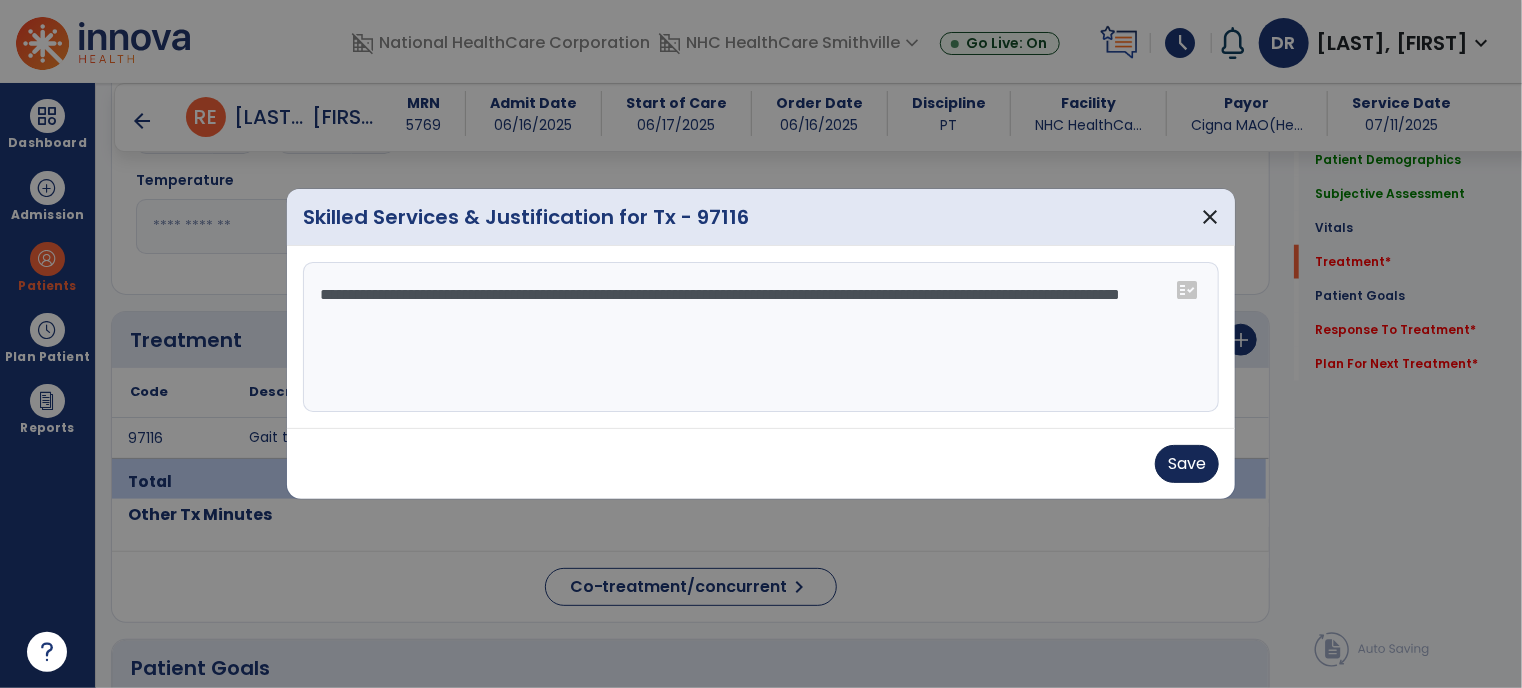 type on "**********" 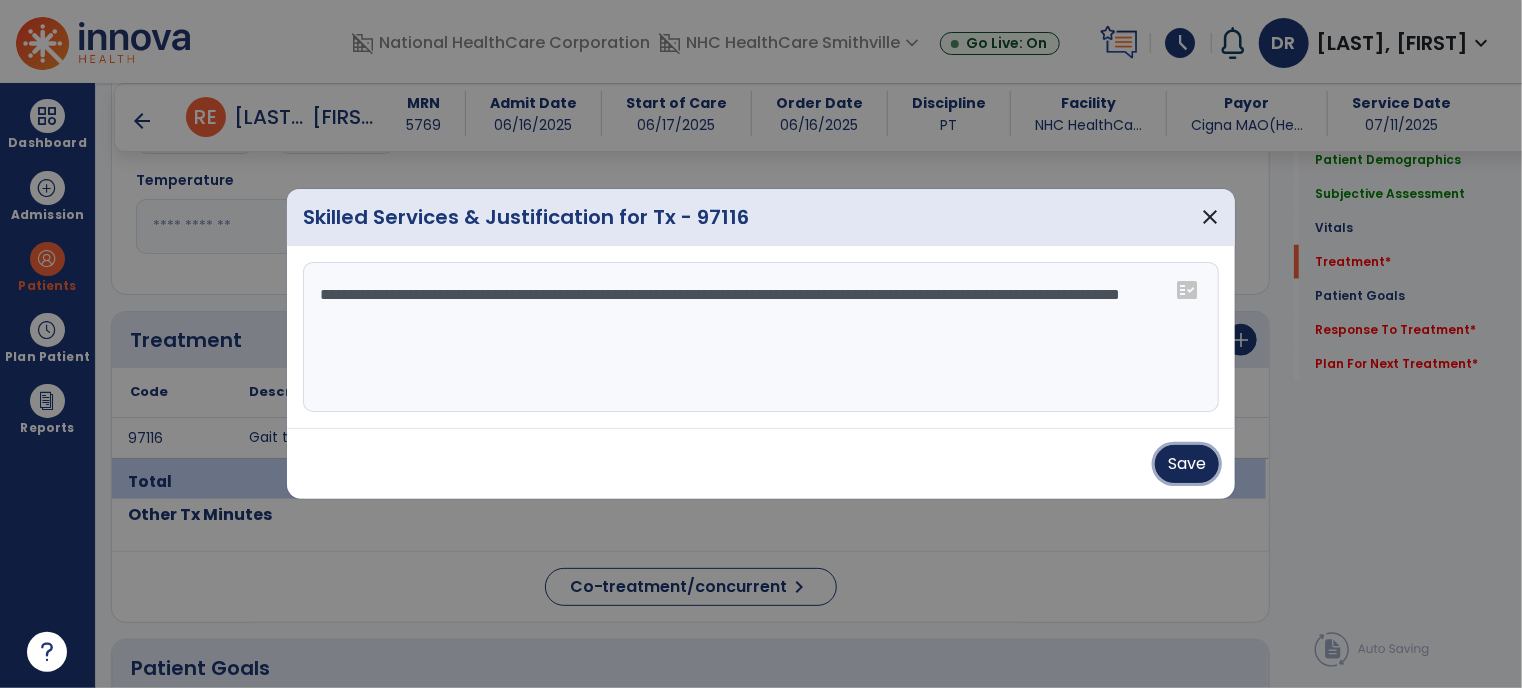 click on "Save" at bounding box center [1187, 464] 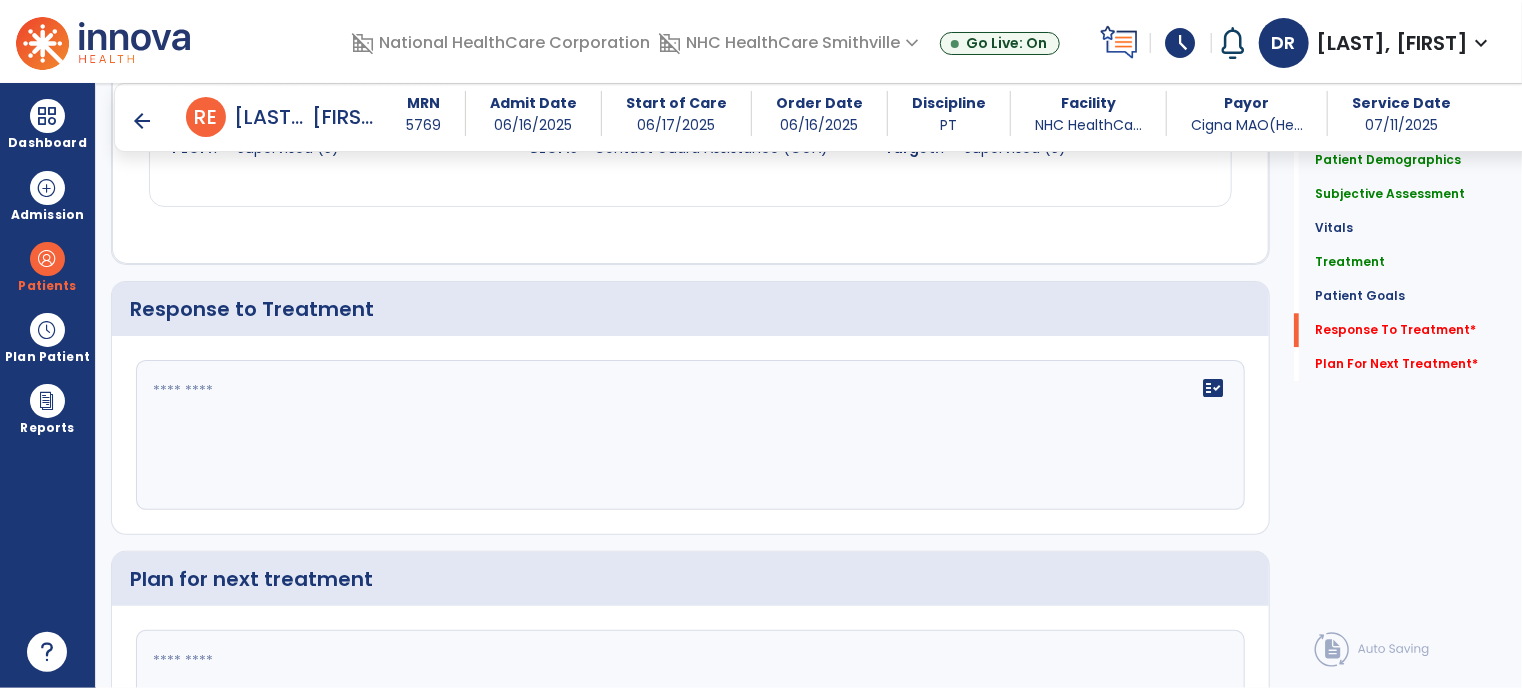 scroll, scrollTop: 2458, scrollLeft: 0, axis: vertical 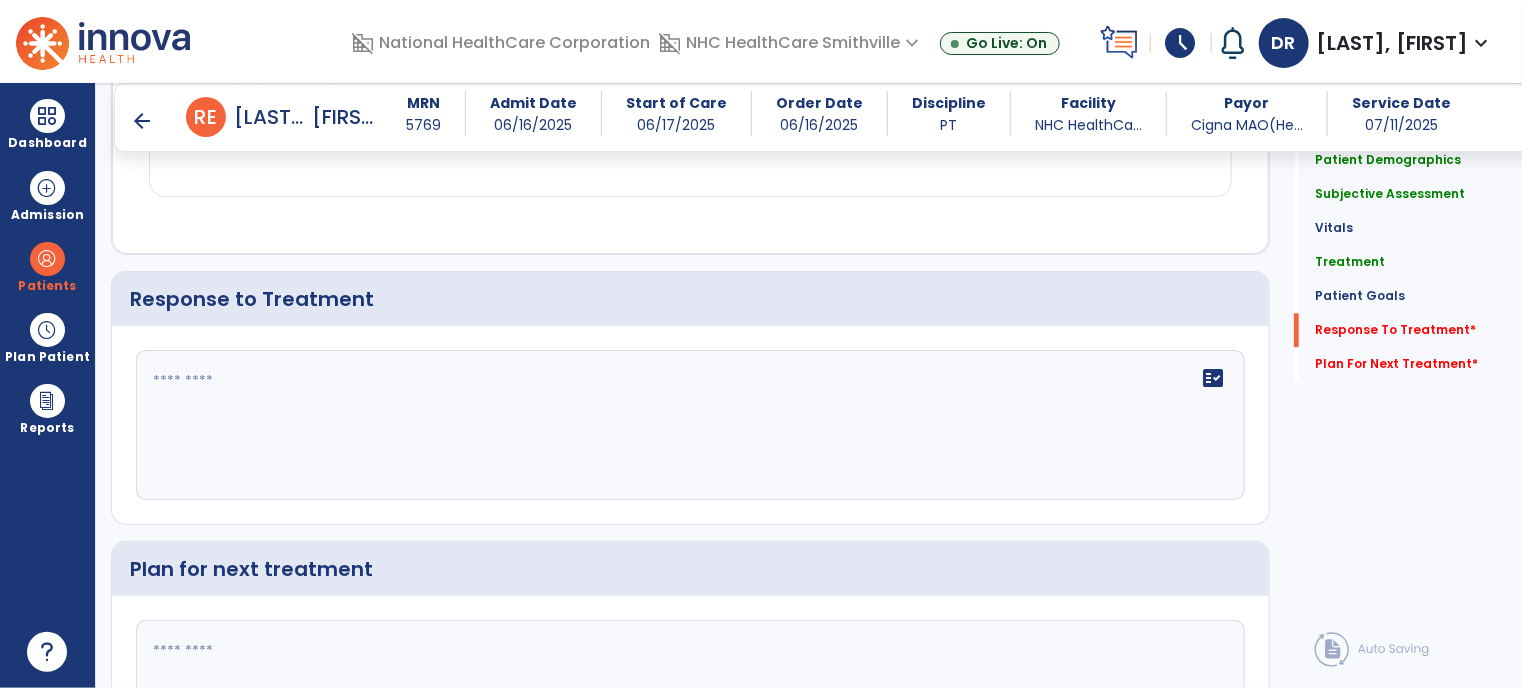 click on "fact_check" 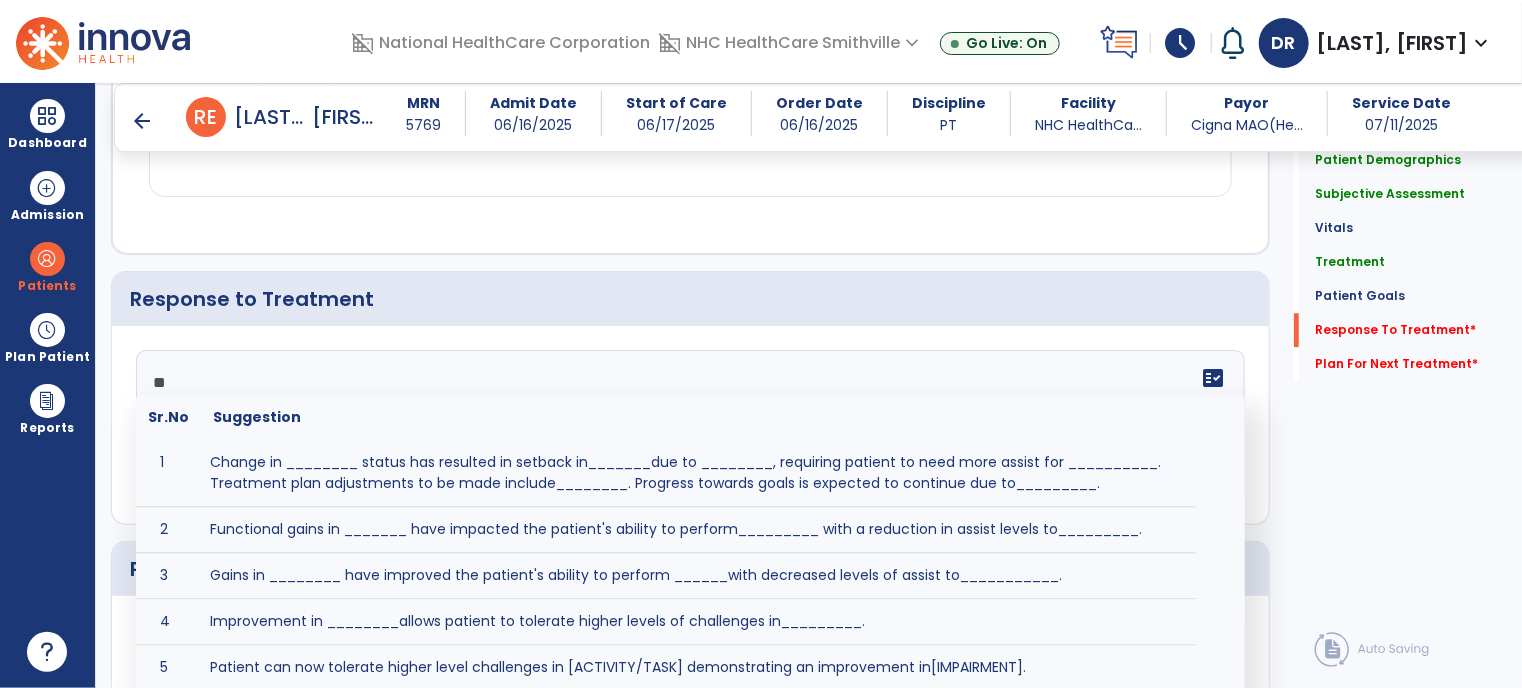type on "*" 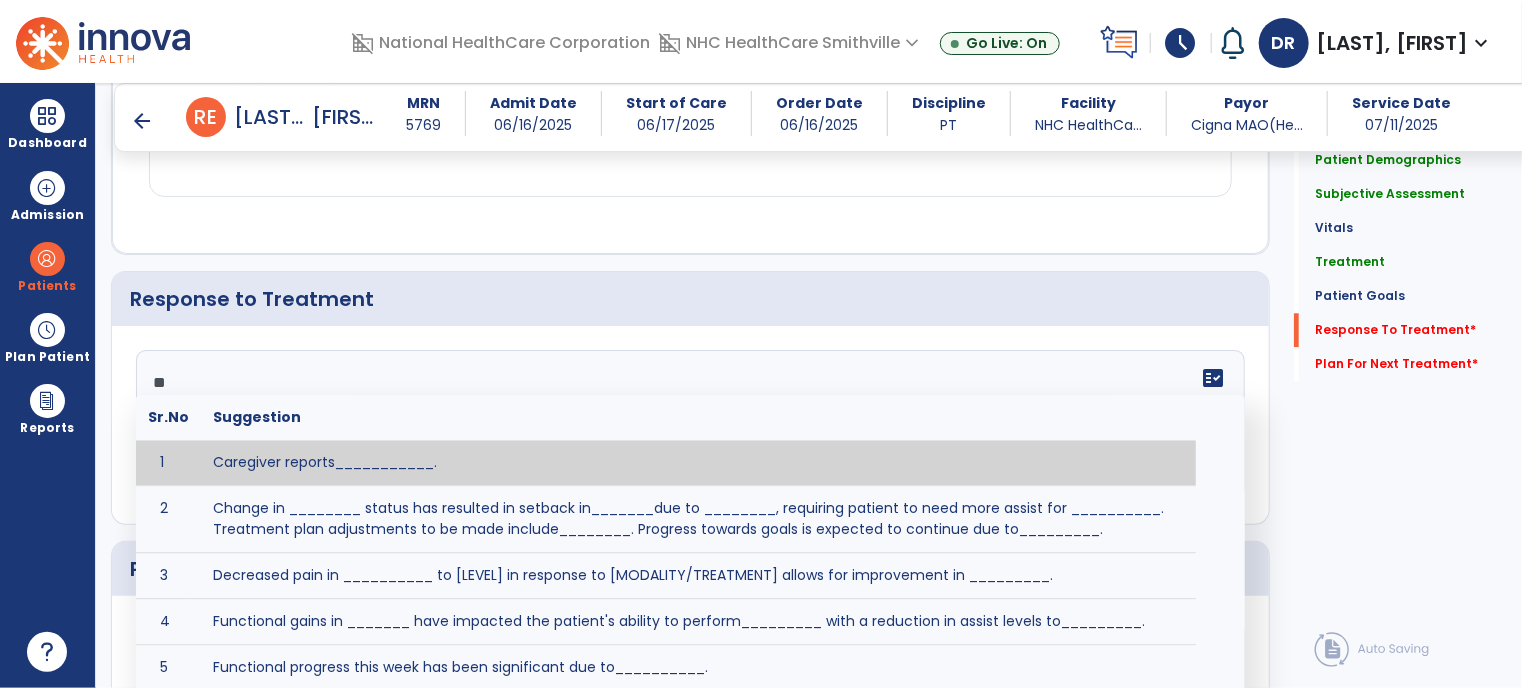 type on "*" 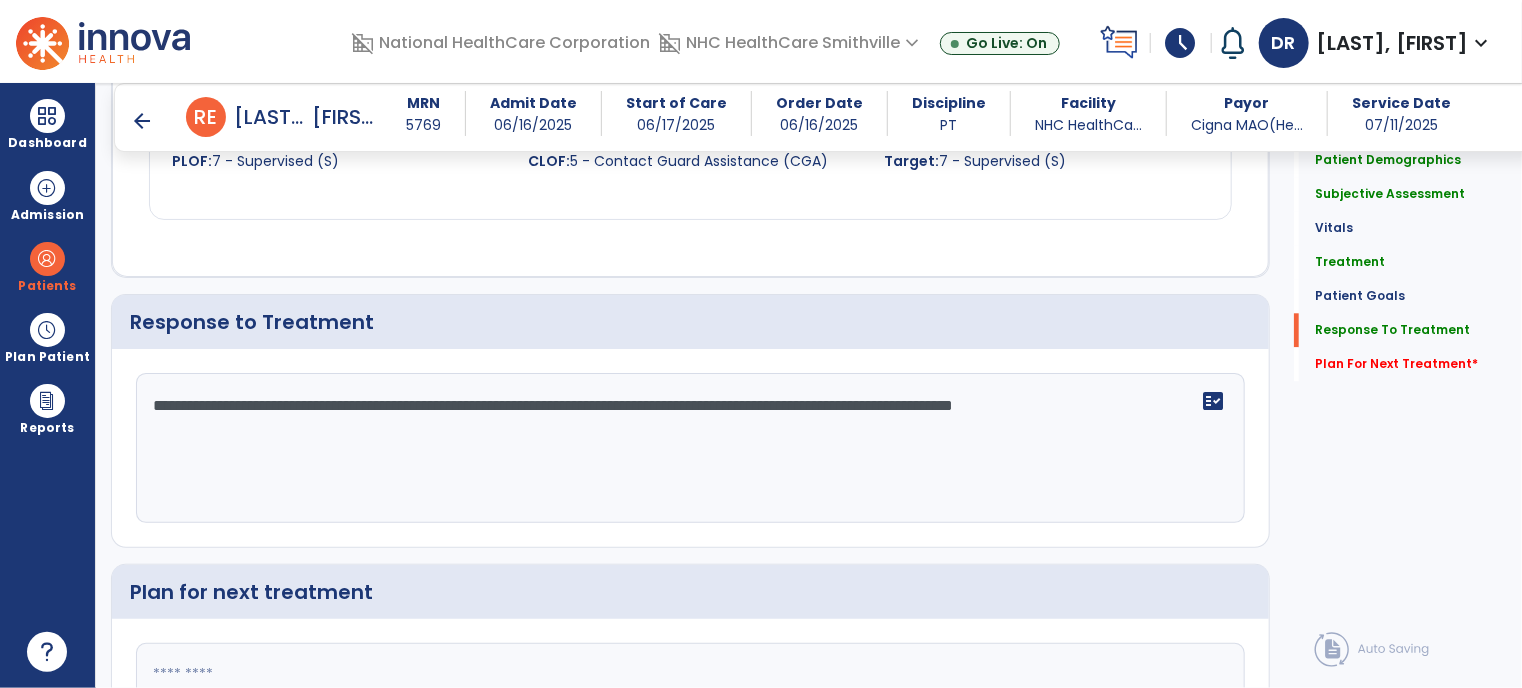 scroll, scrollTop: 2458, scrollLeft: 0, axis: vertical 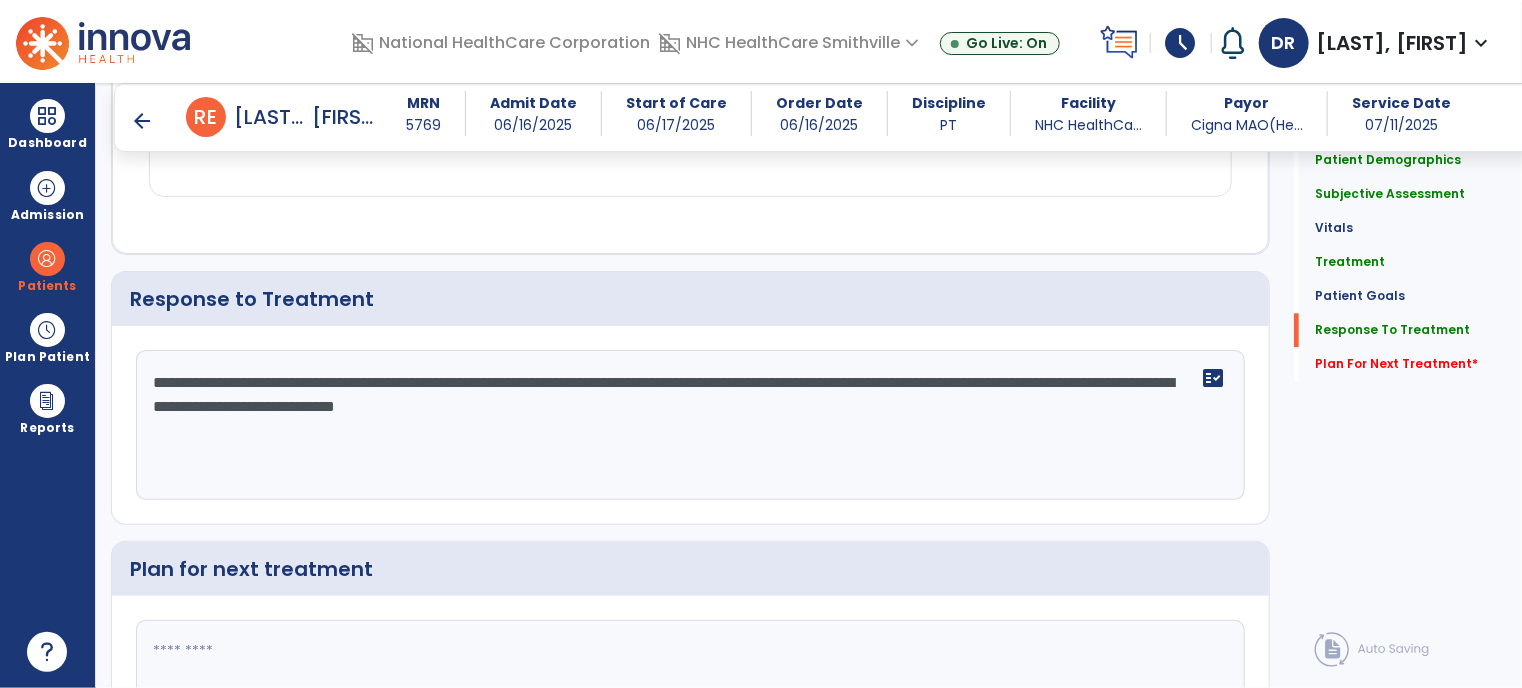 type on "**********" 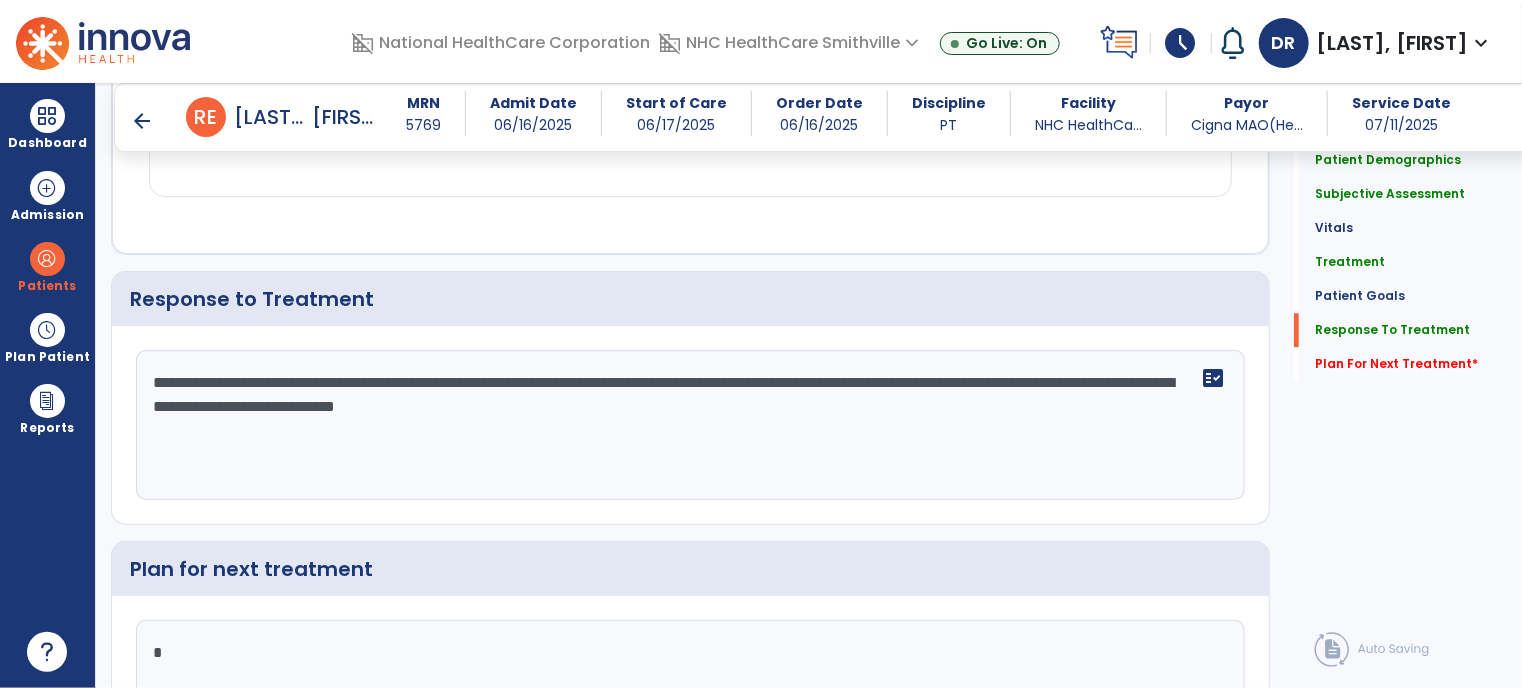 scroll, scrollTop: 2458, scrollLeft: 0, axis: vertical 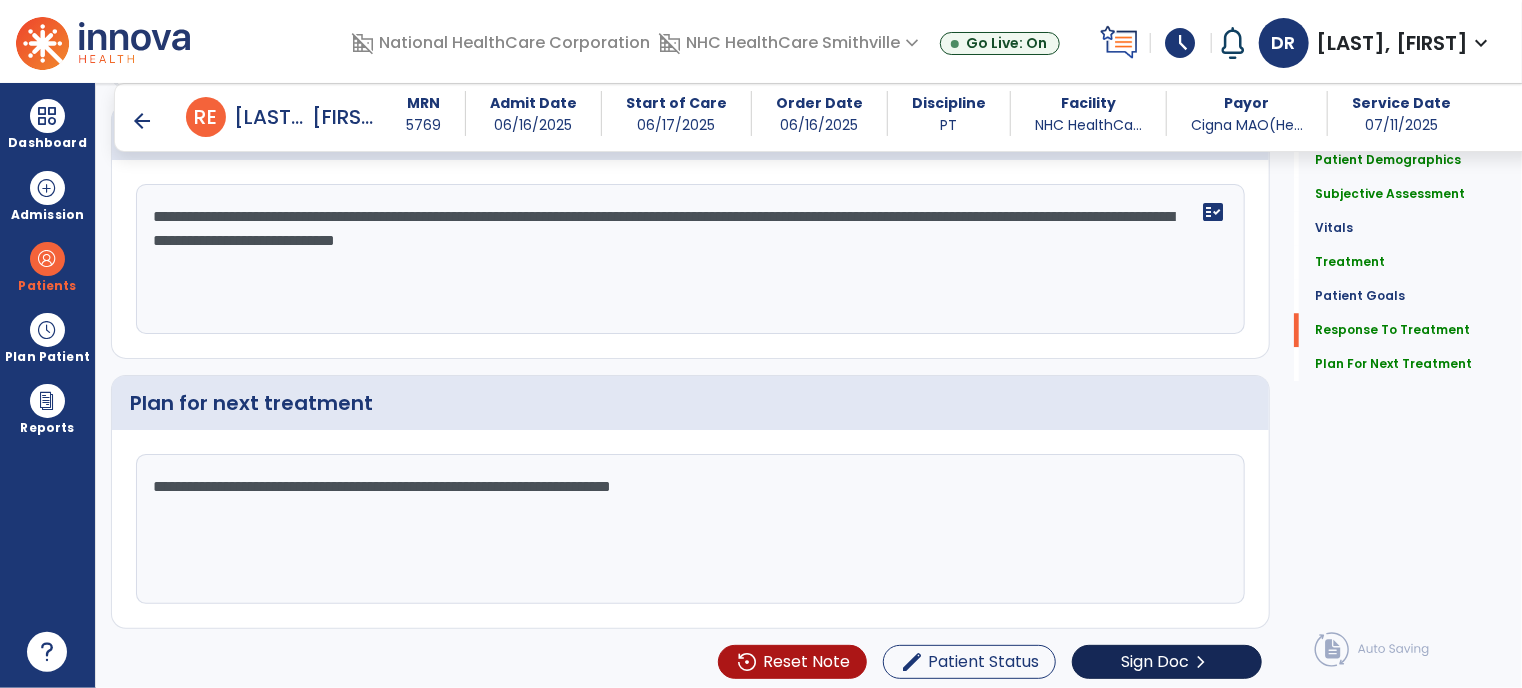 type on "**********" 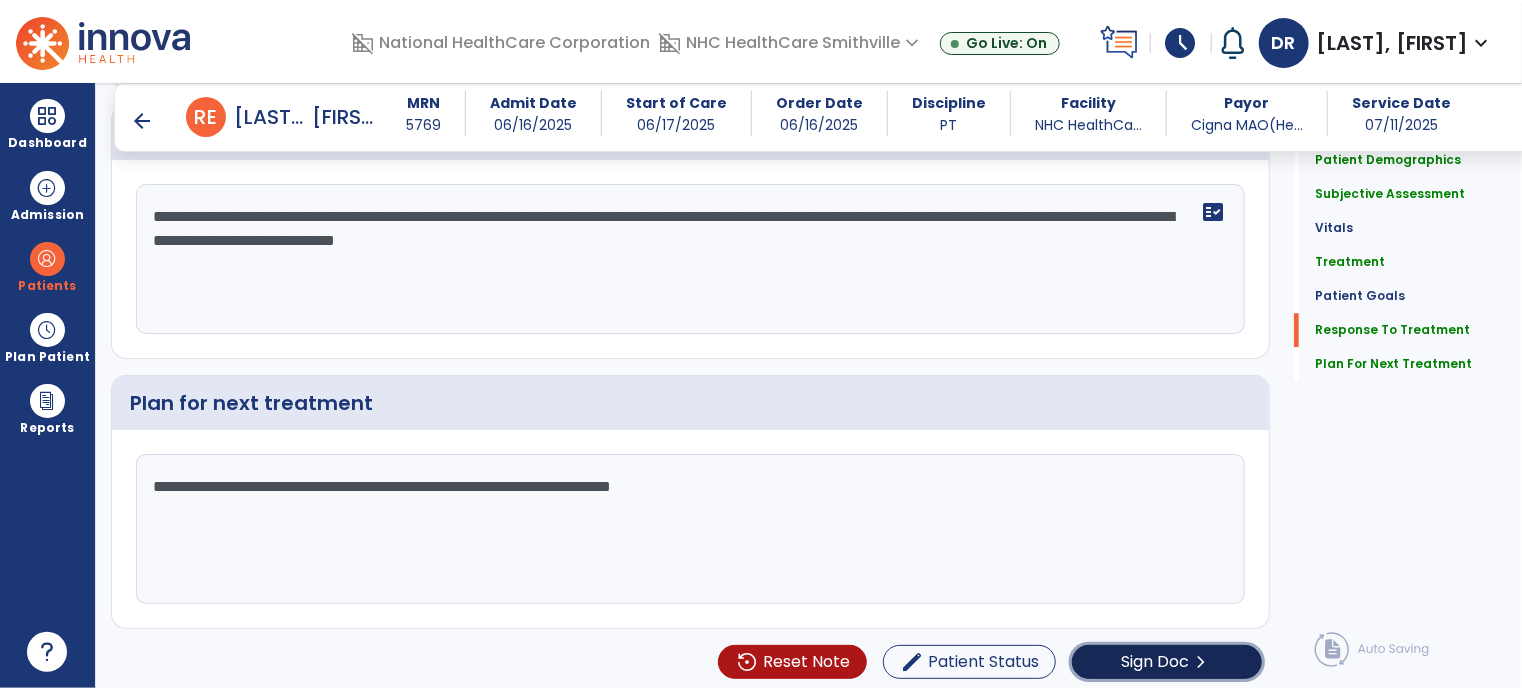 click on "Sign Doc" 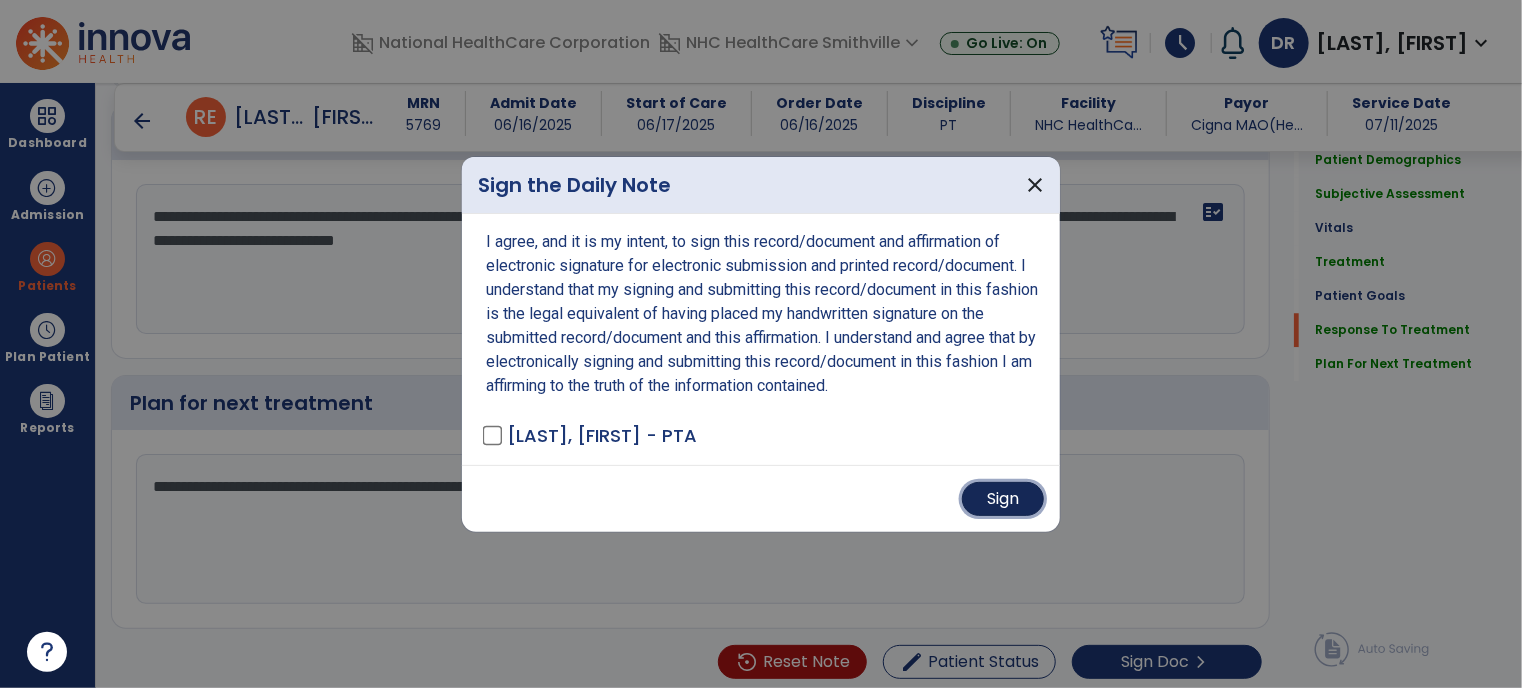 click on "Sign" at bounding box center (1003, 499) 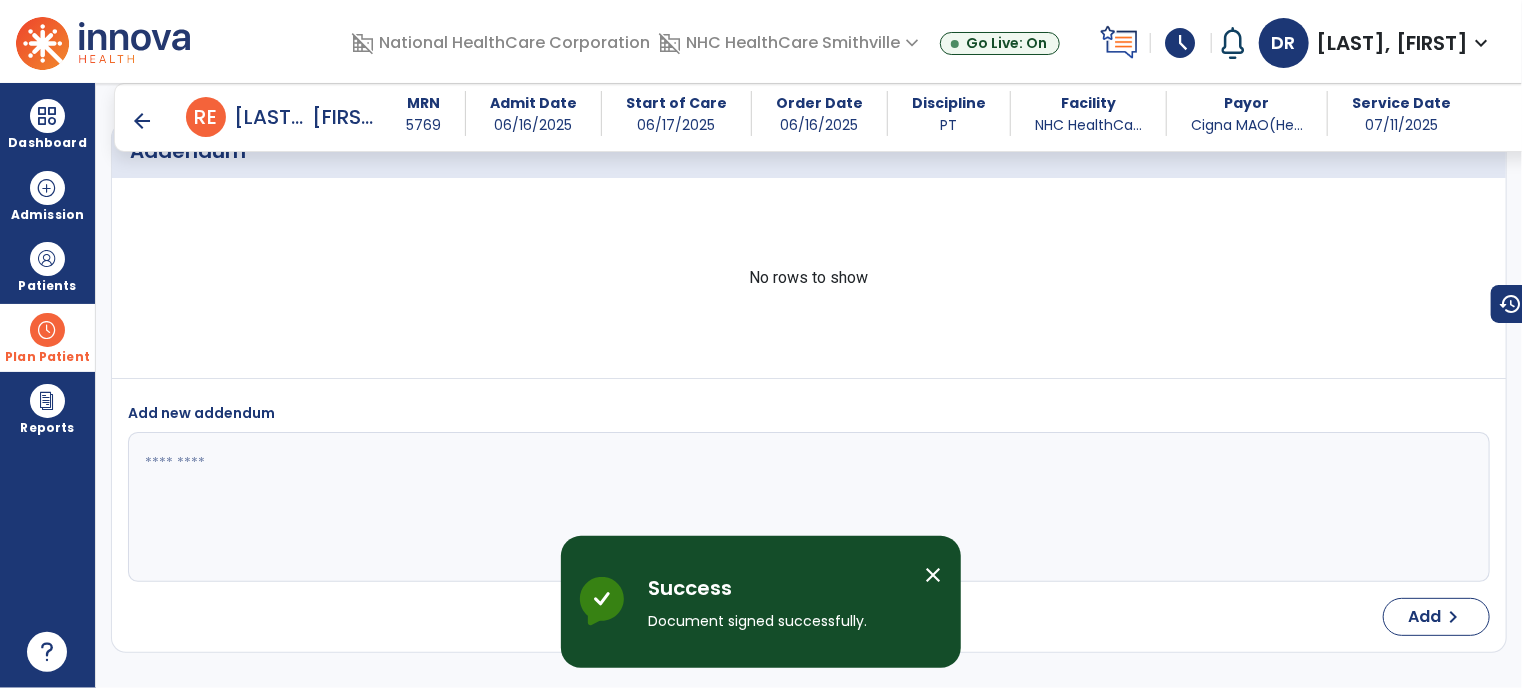scroll, scrollTop: 3655, scrollLeft: 0, axis: vertical 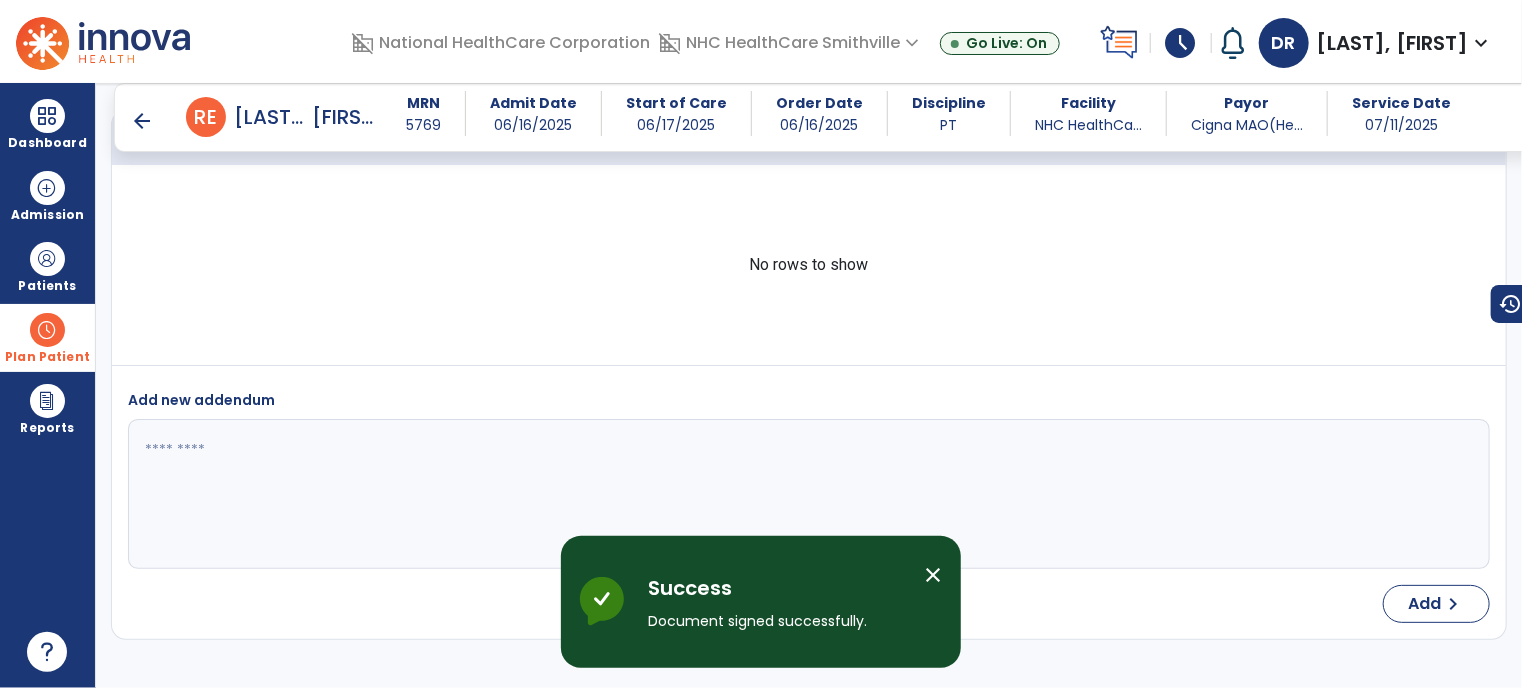 click at bounding box center (47, 330) 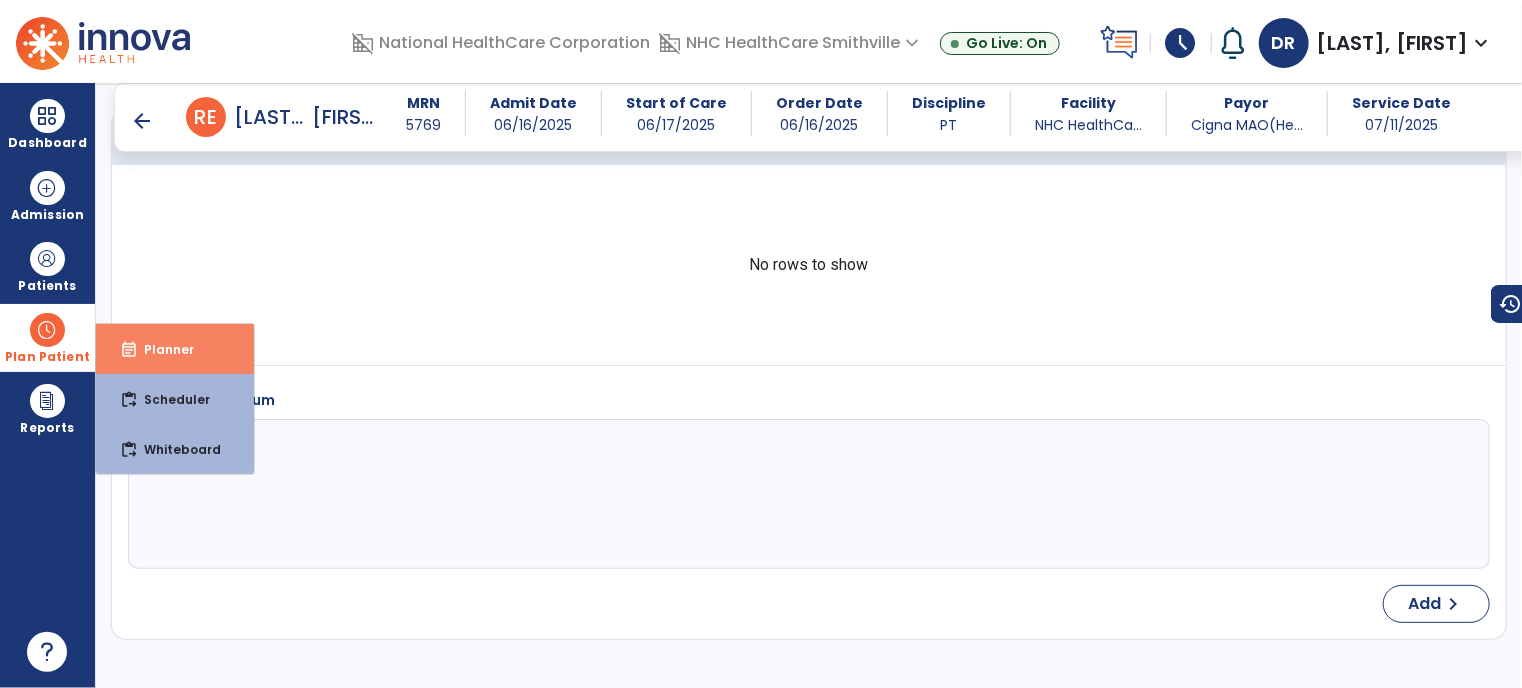 click on "Planner" at bounding box center [161, 349] 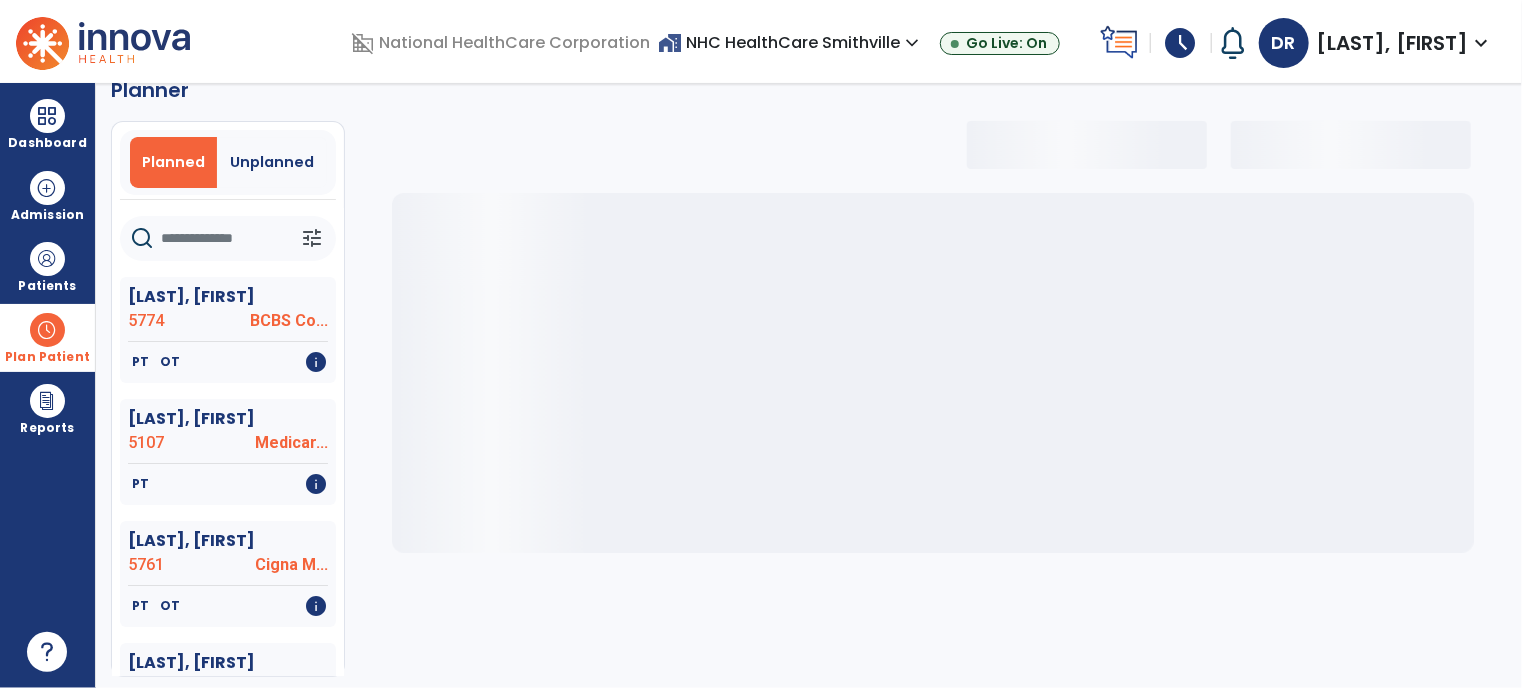 select on "***" 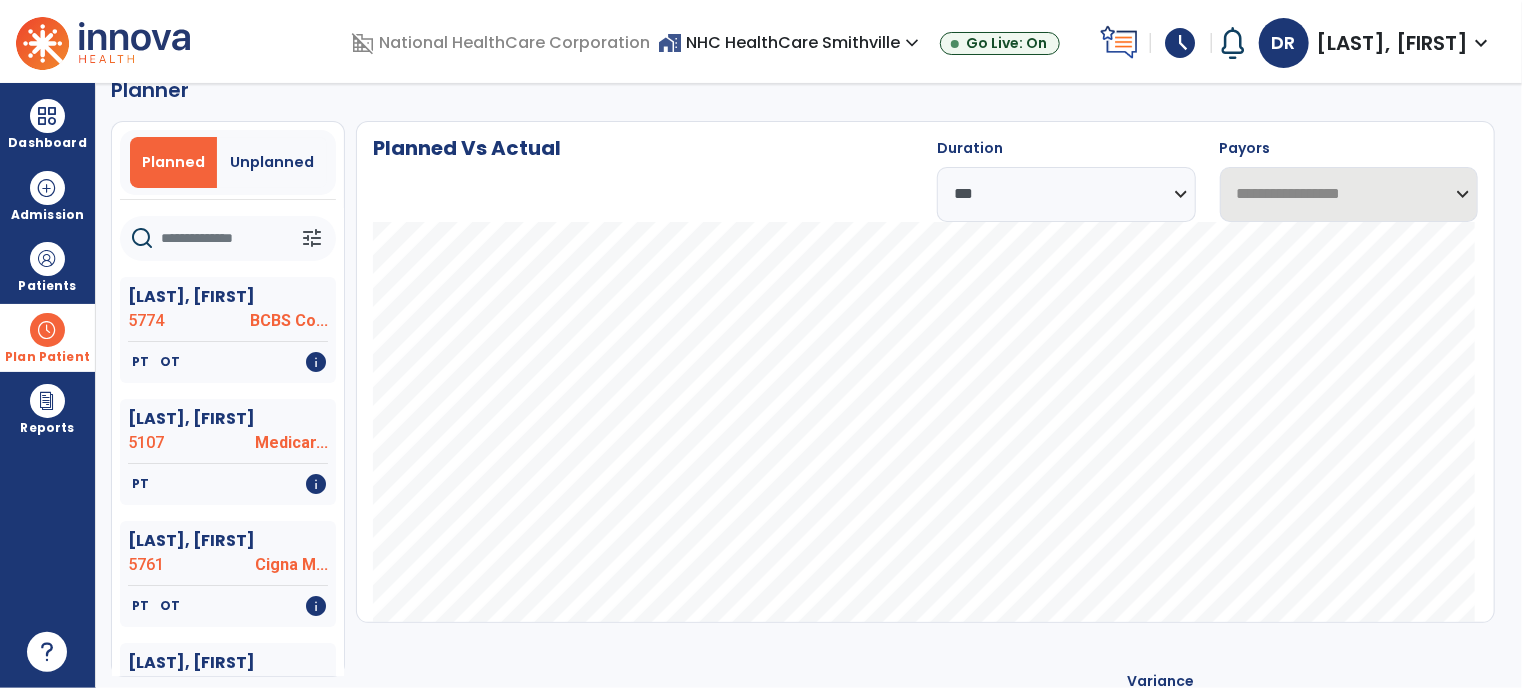 select on "***" 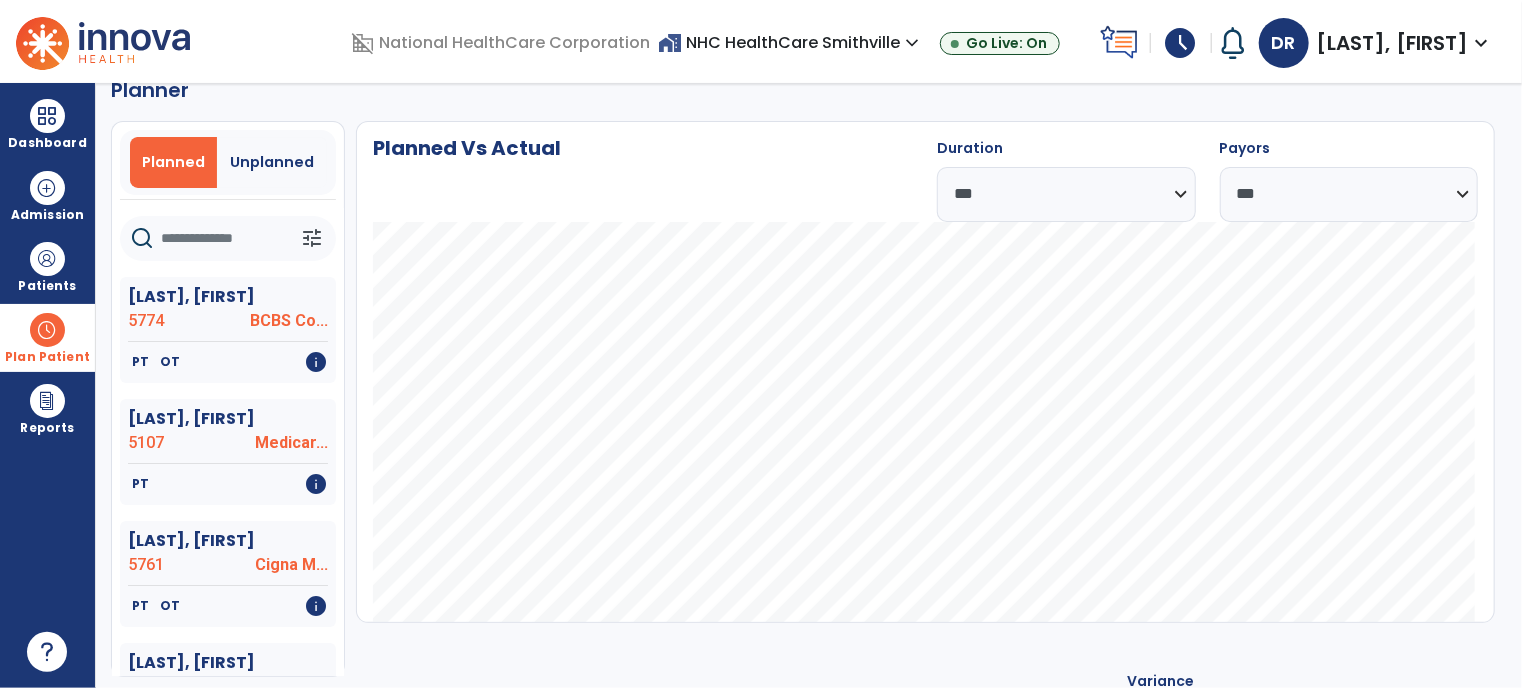 click 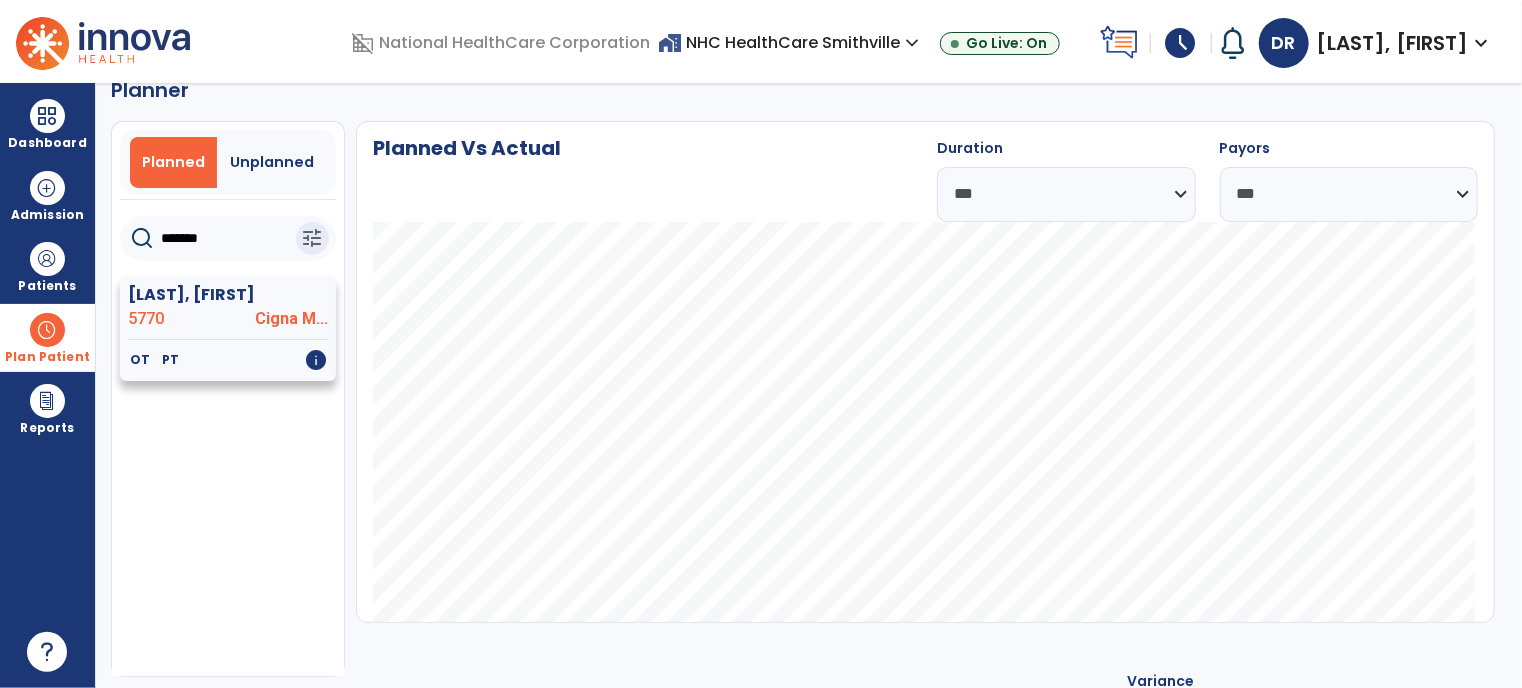 click on "5770" 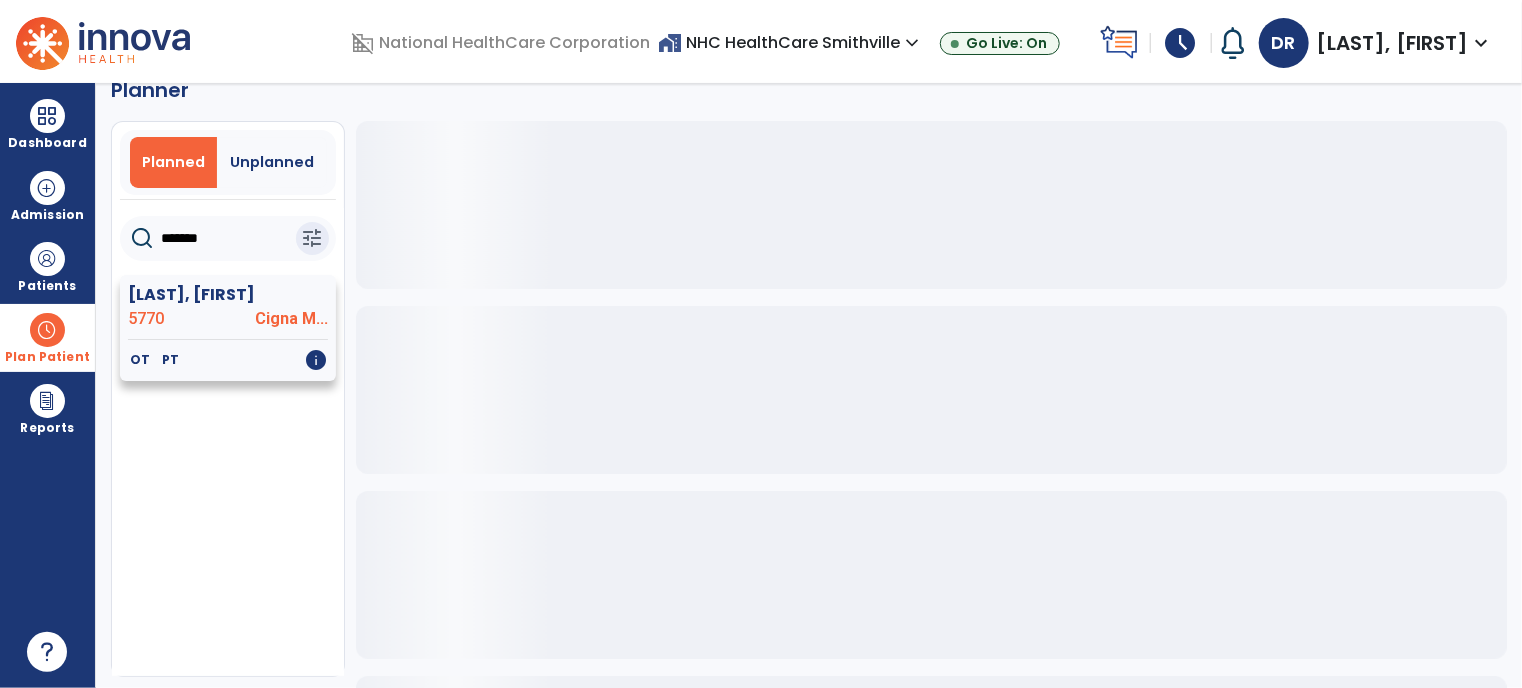 click on "5770" 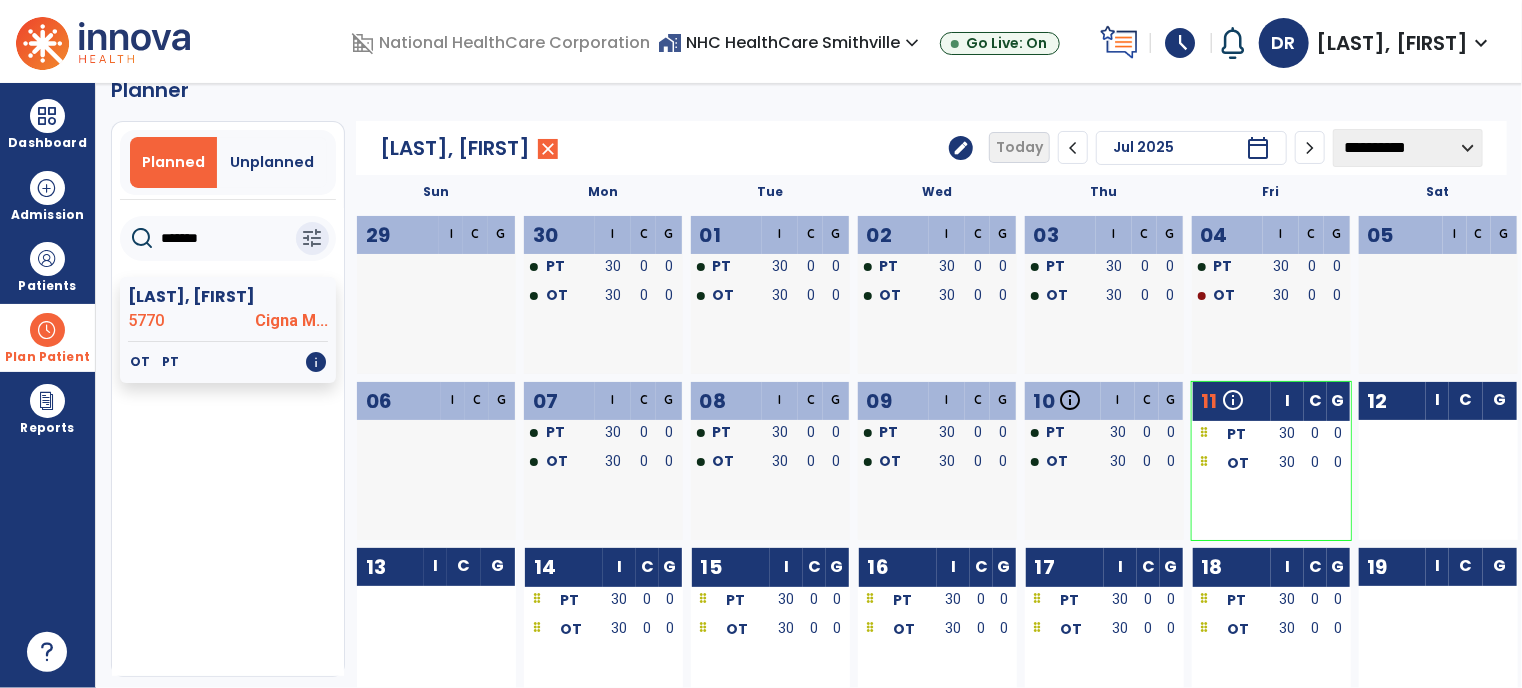 drag, startPoint x: 1237, startPoint y: 447, endPoint x: 1410, endPoint y: 428, distance: 174.04022 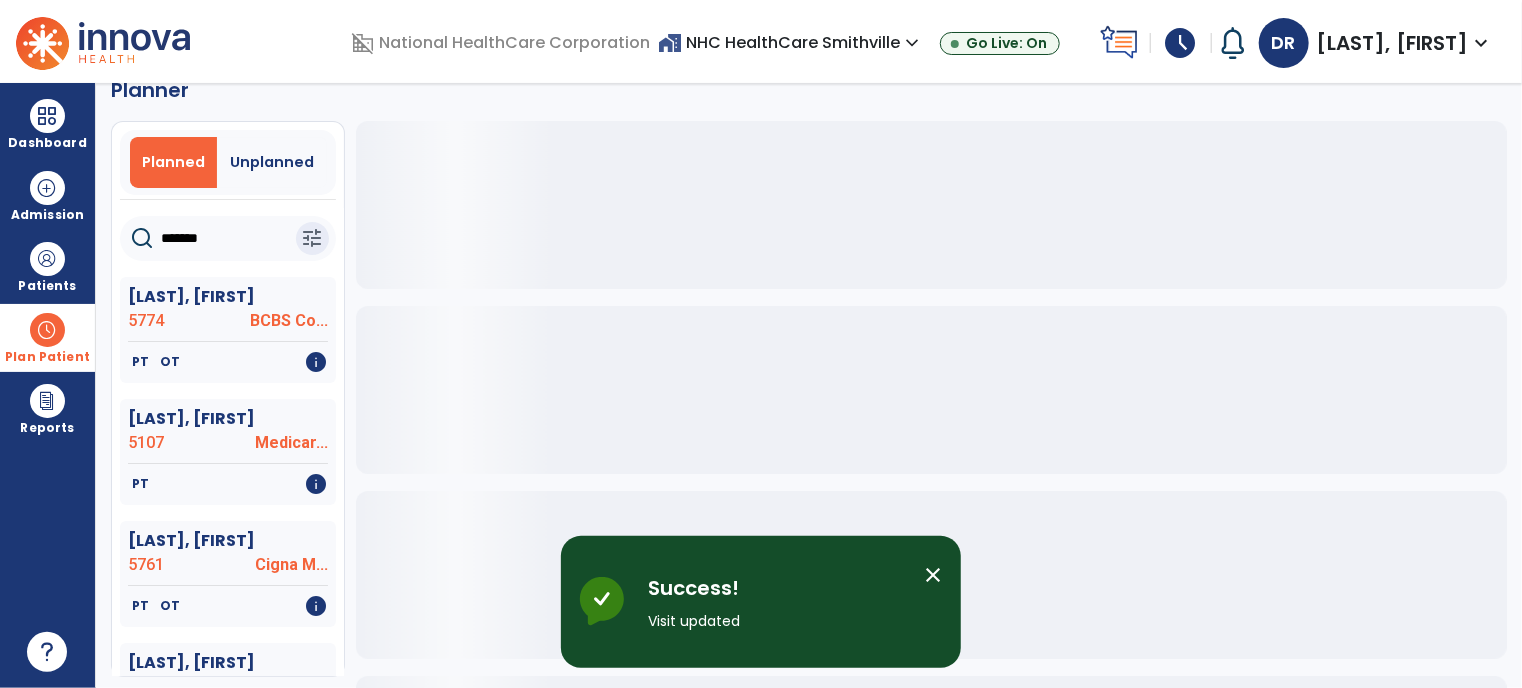 click on "*******" 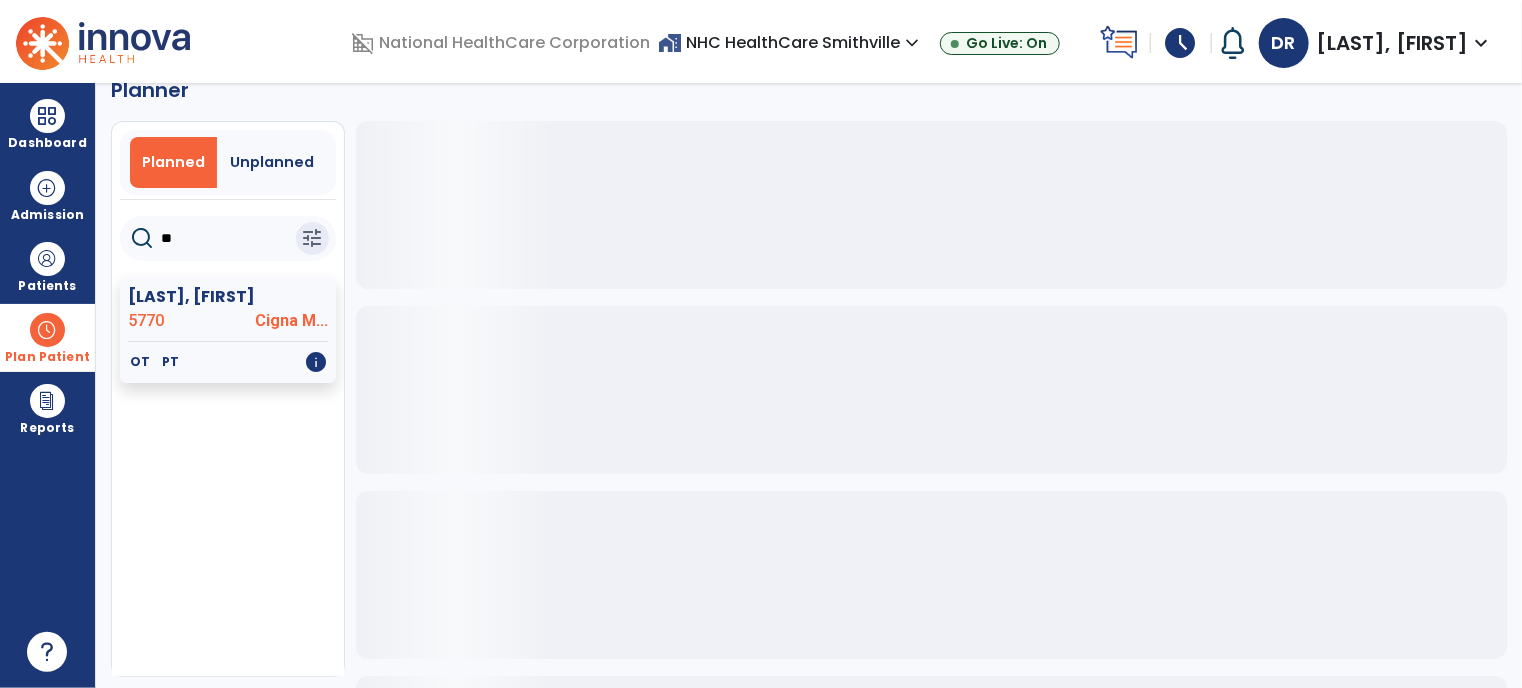 type on "*" 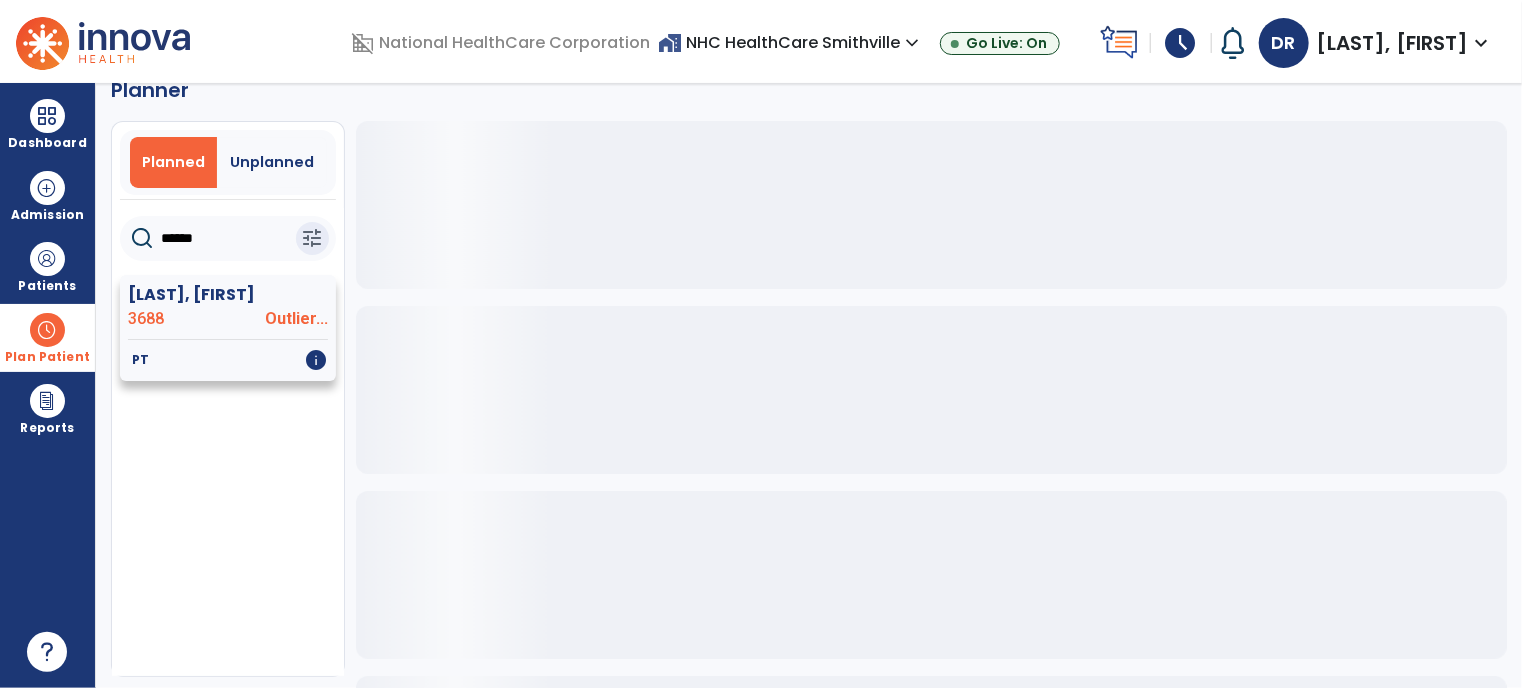 type on "******" 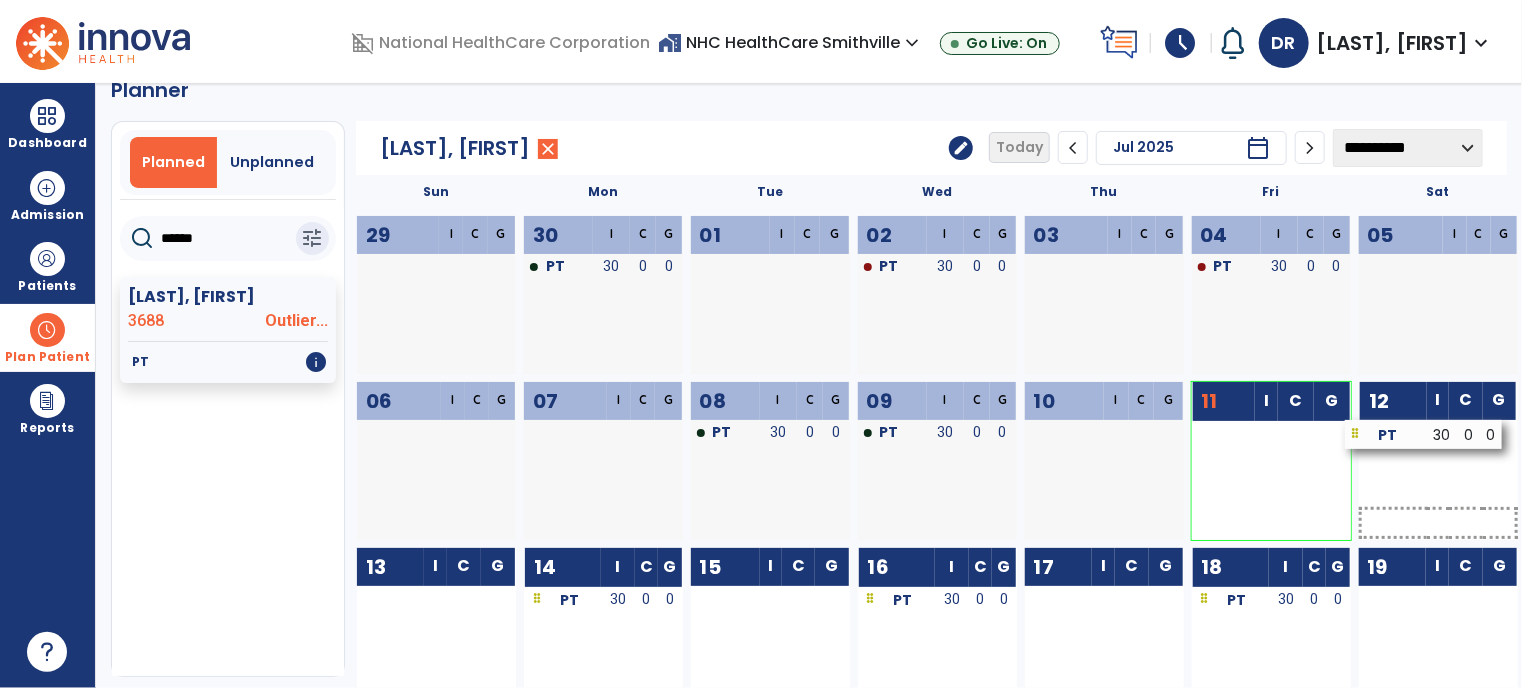 drag, startPoint x: 1224, startPoint y: 432, endPoint x: 1377, endPoint y: 433, distance: 153.00327 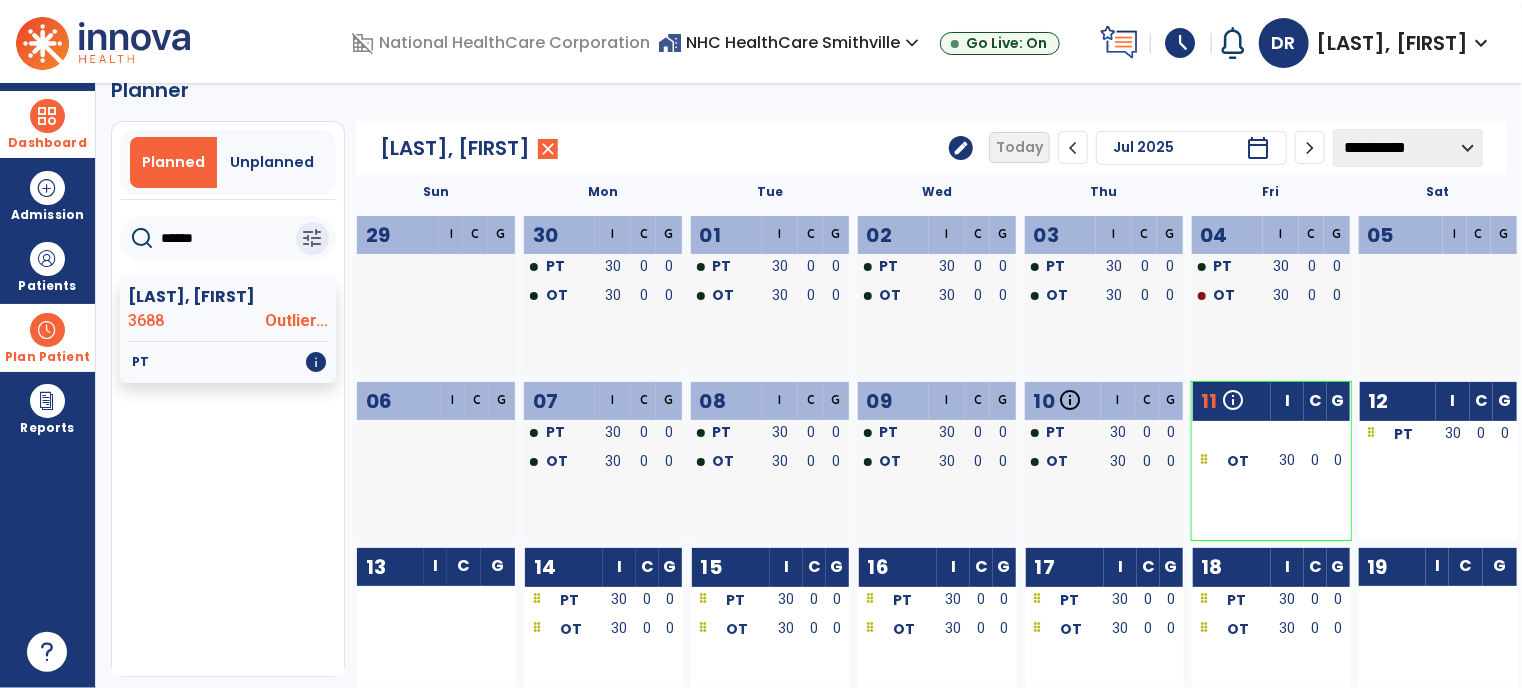 click on "Dashboard" at bounding box center (47, 124) 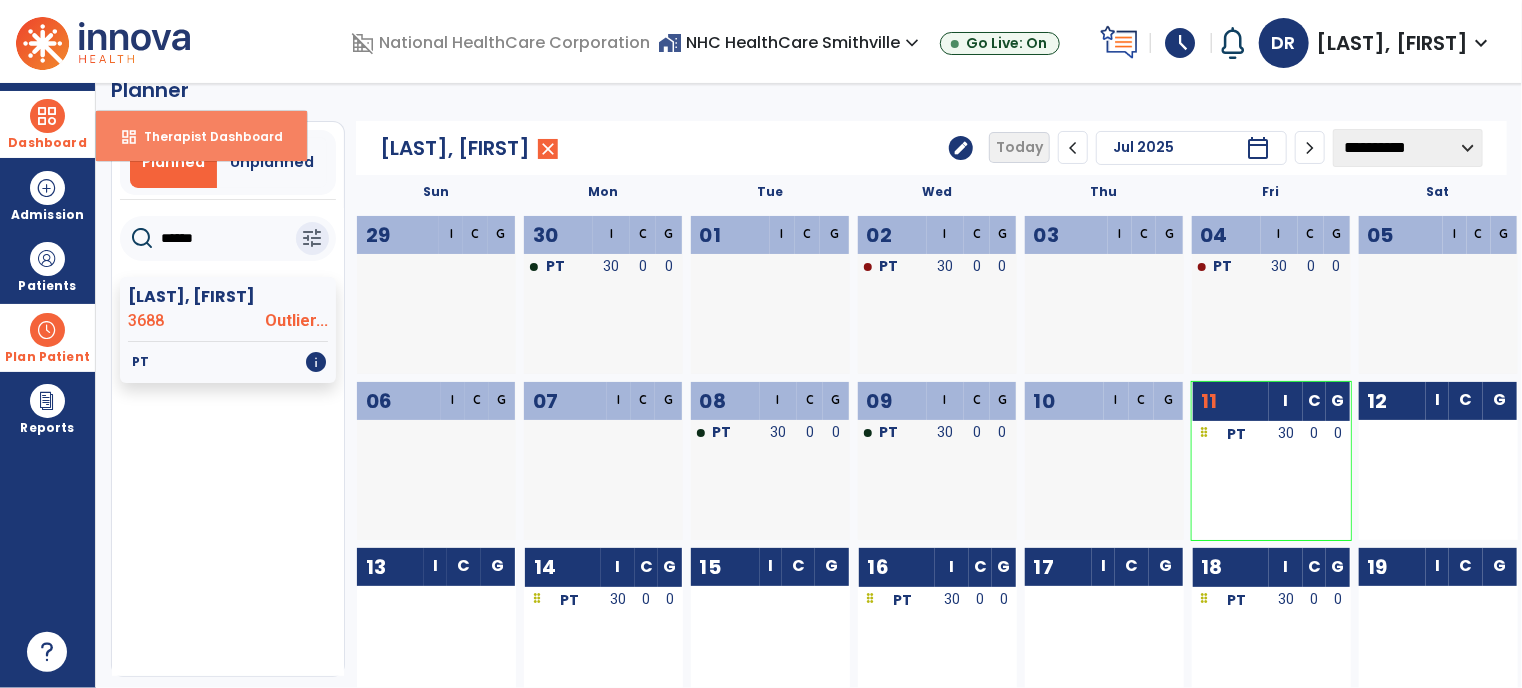 click on "dashboard  Therapist Dashboard" at bounding box center [201, 136] 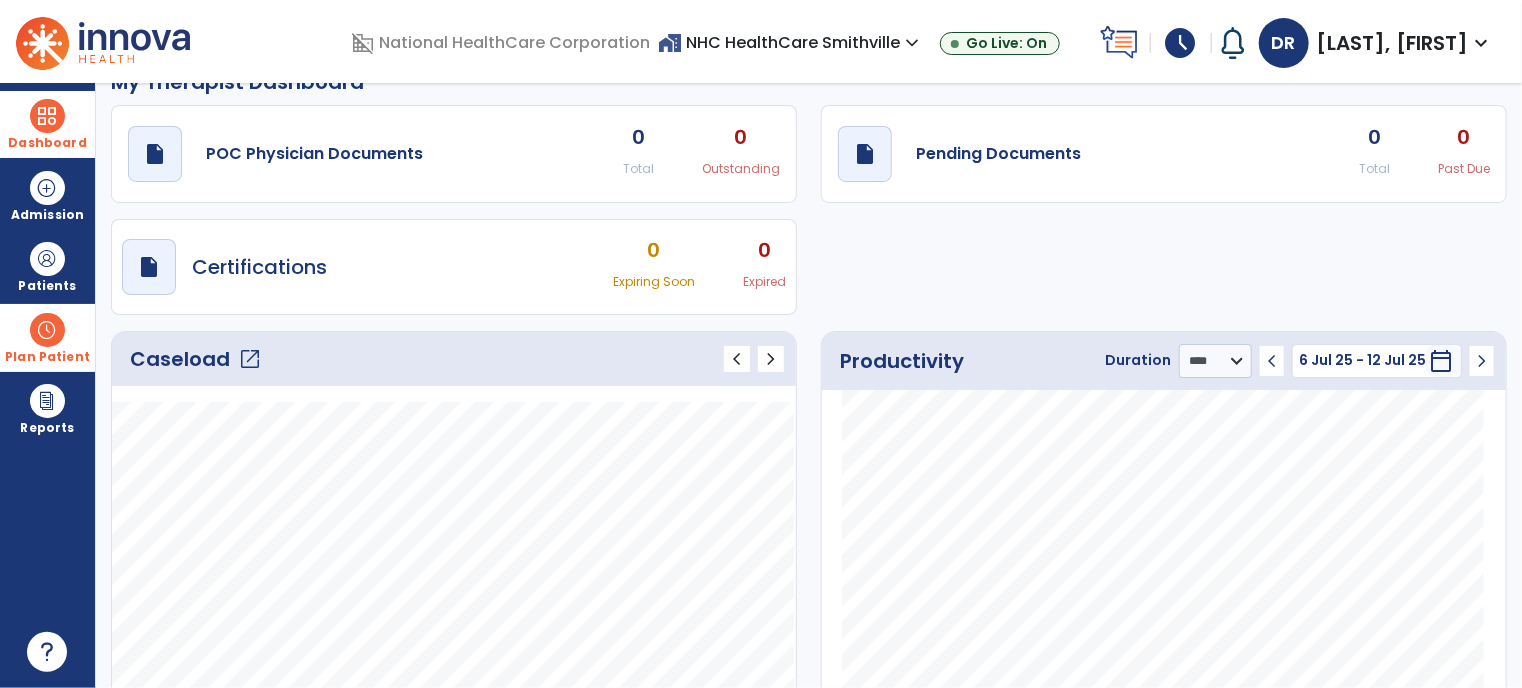 click on "open_in_new" 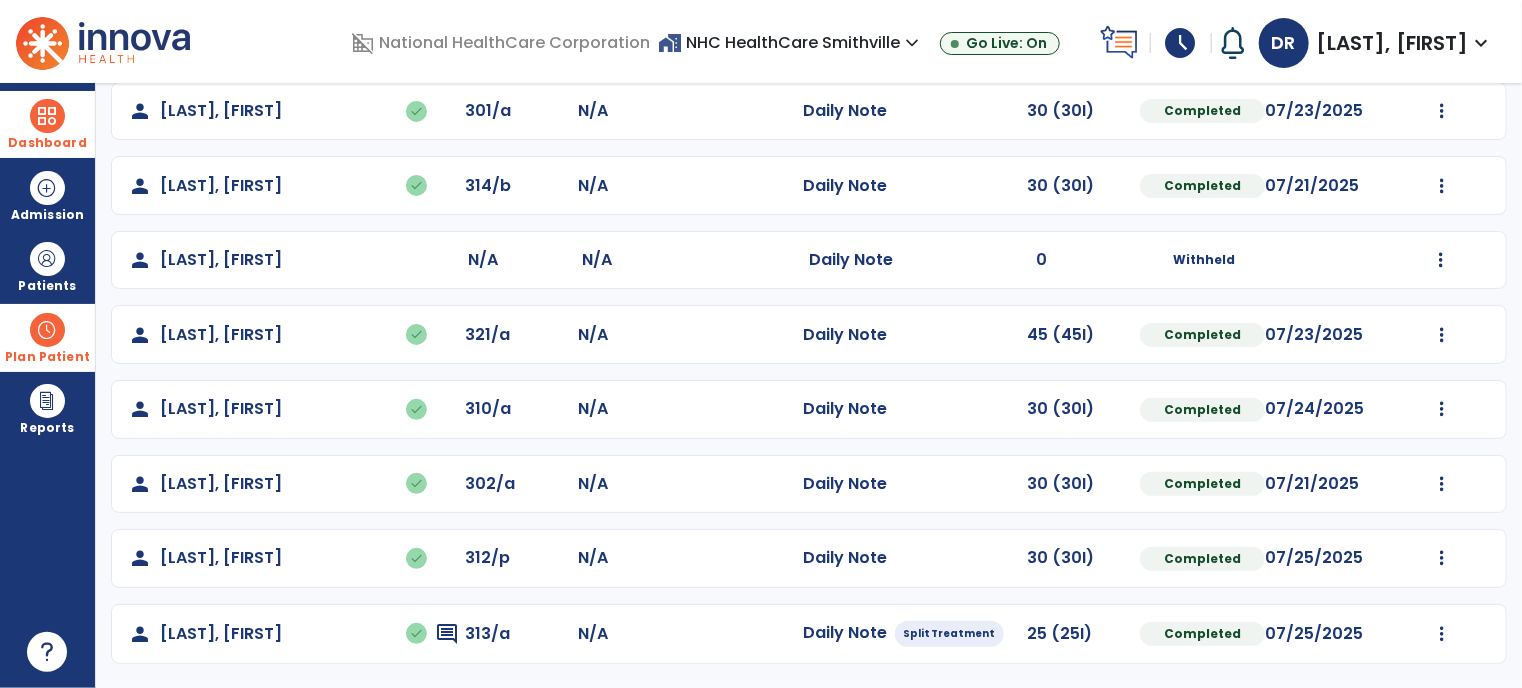 scroll, scrollTop: 0, scrollLeft: 0, axis: both 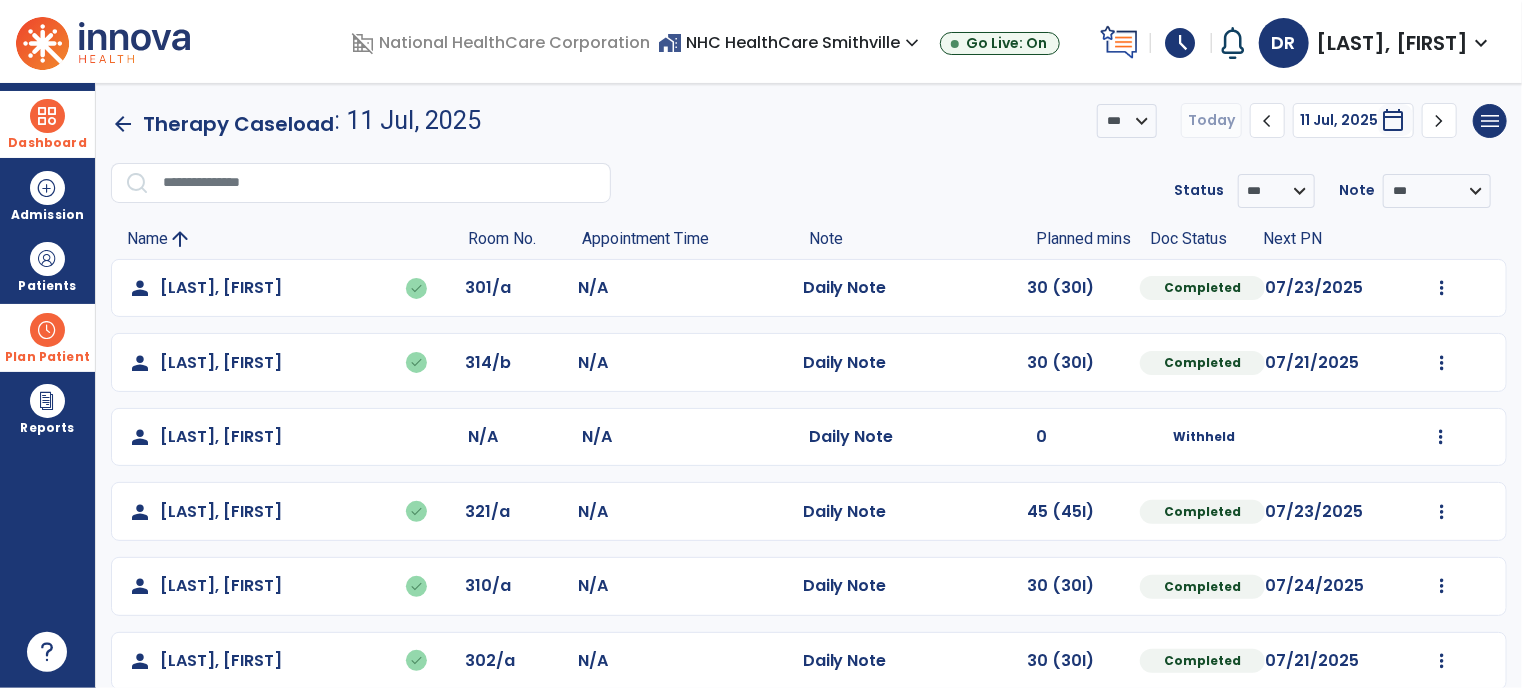 click 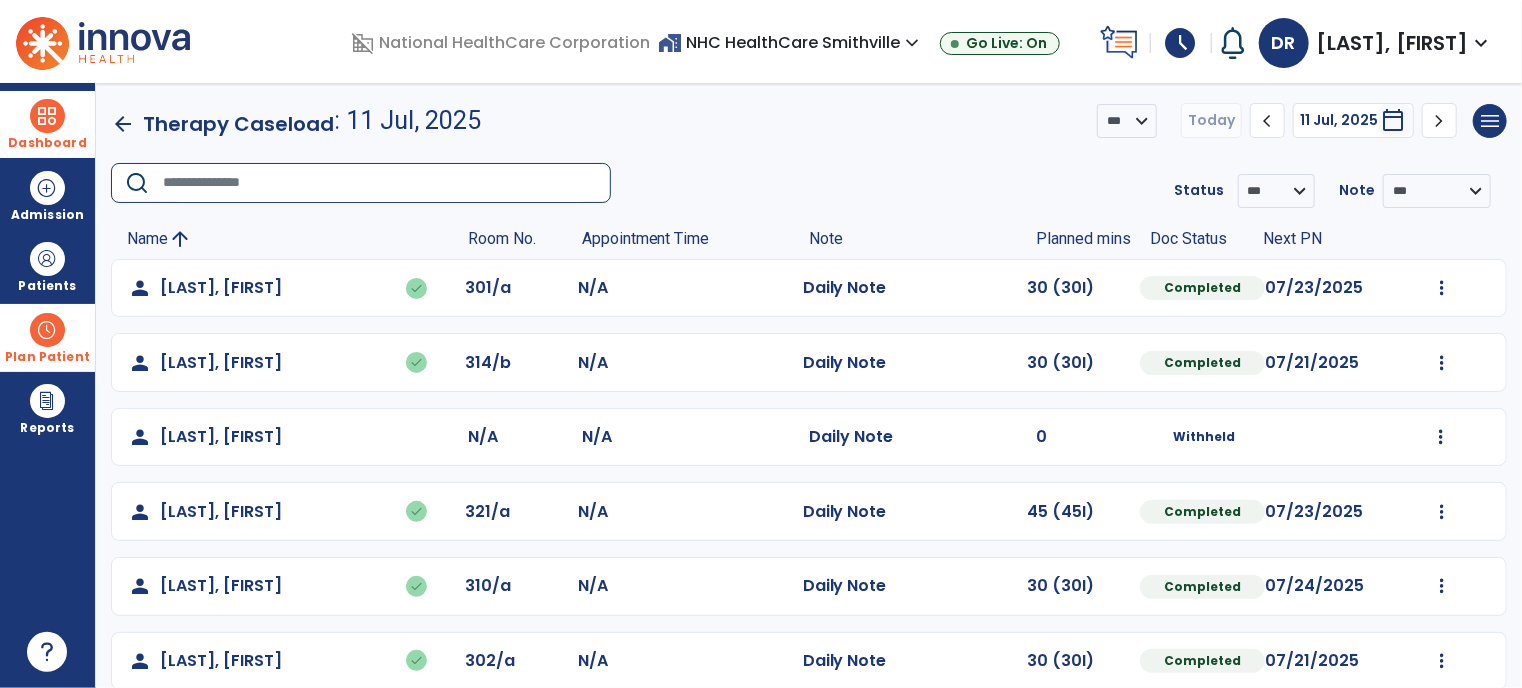 click on "schedule" at bounding box center (1181, 43) 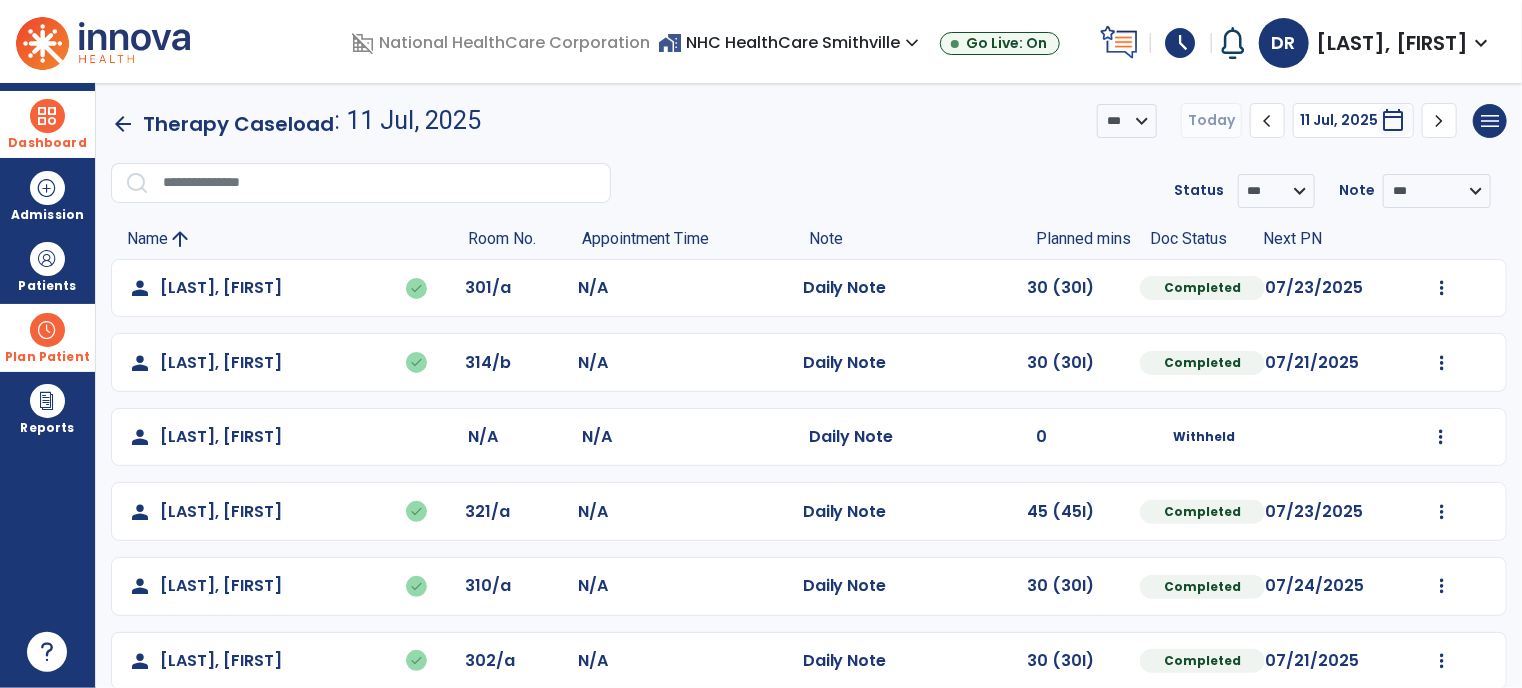 click on "schedule" at bounding box center (1181, 43) 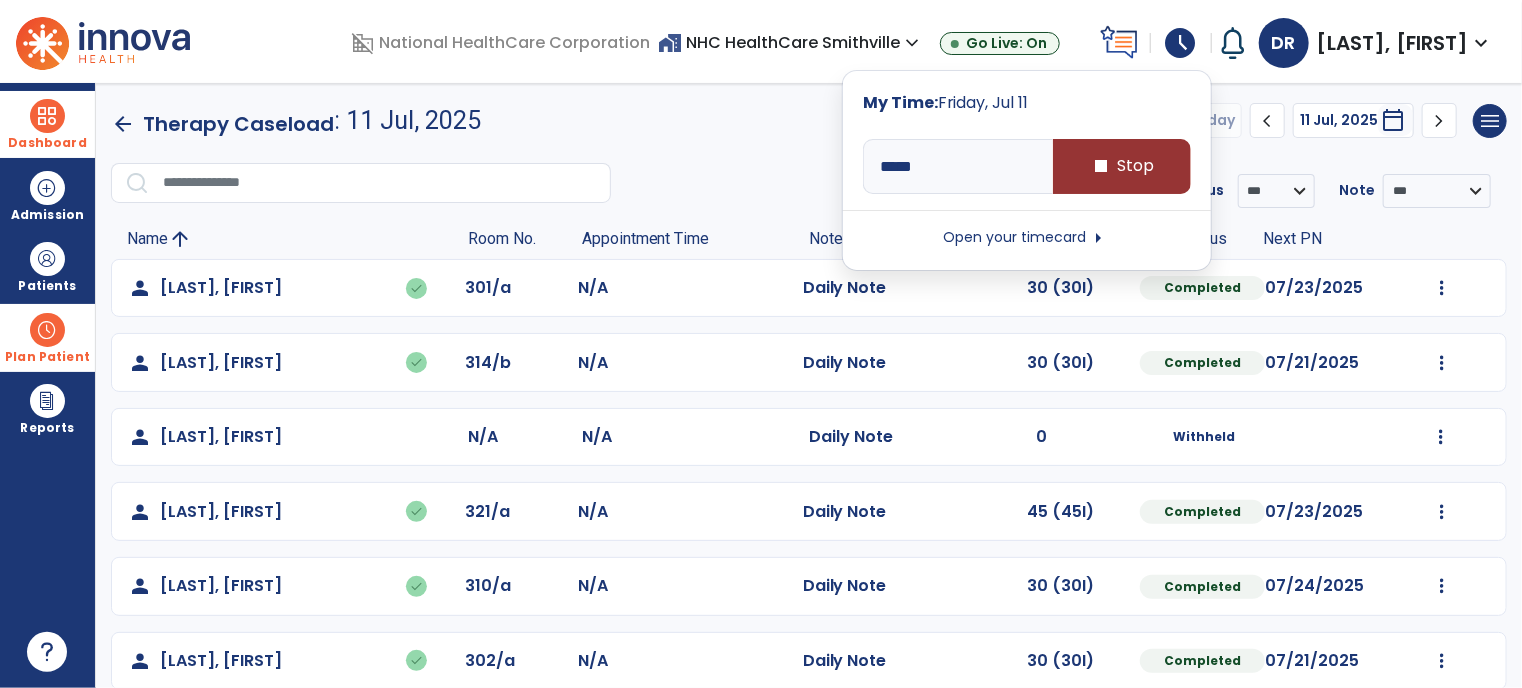 click on "stop  Stop" at bounding box center (1122, 166) 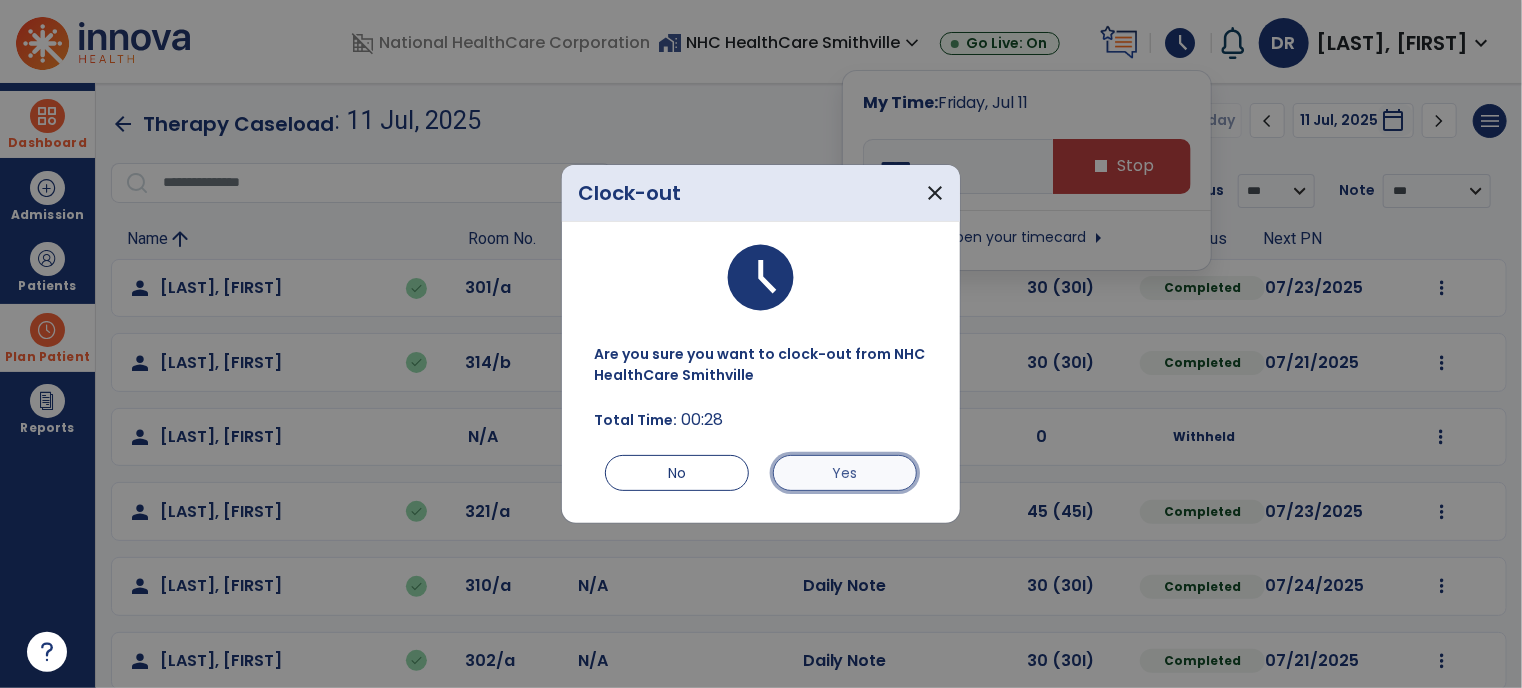 click on "Yes" at bounding box center (845, 473) 